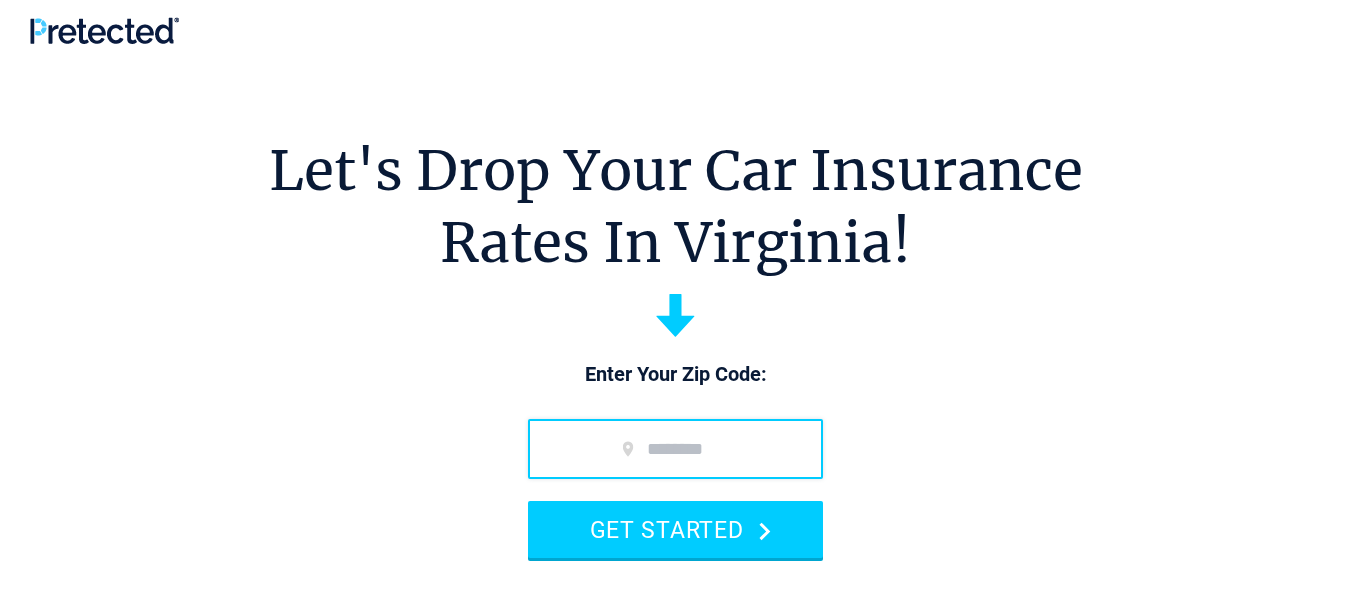 scroll, scrollTop: 0, scrollLeft: 0, axis: both 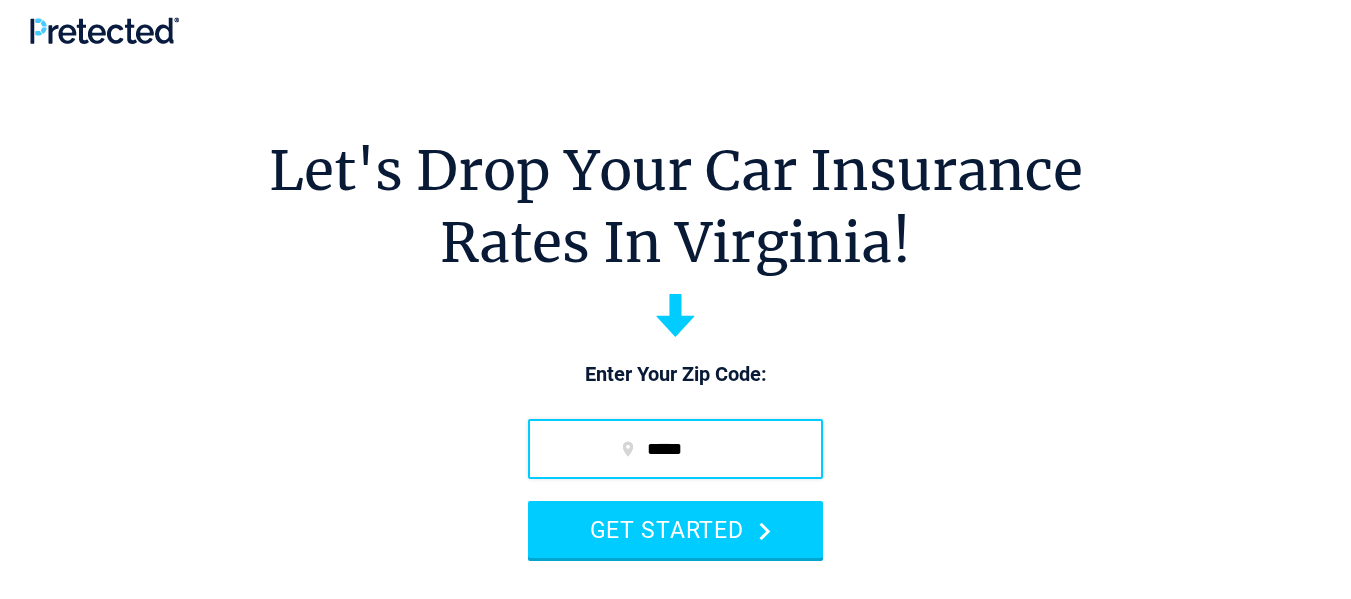 type on "*****" 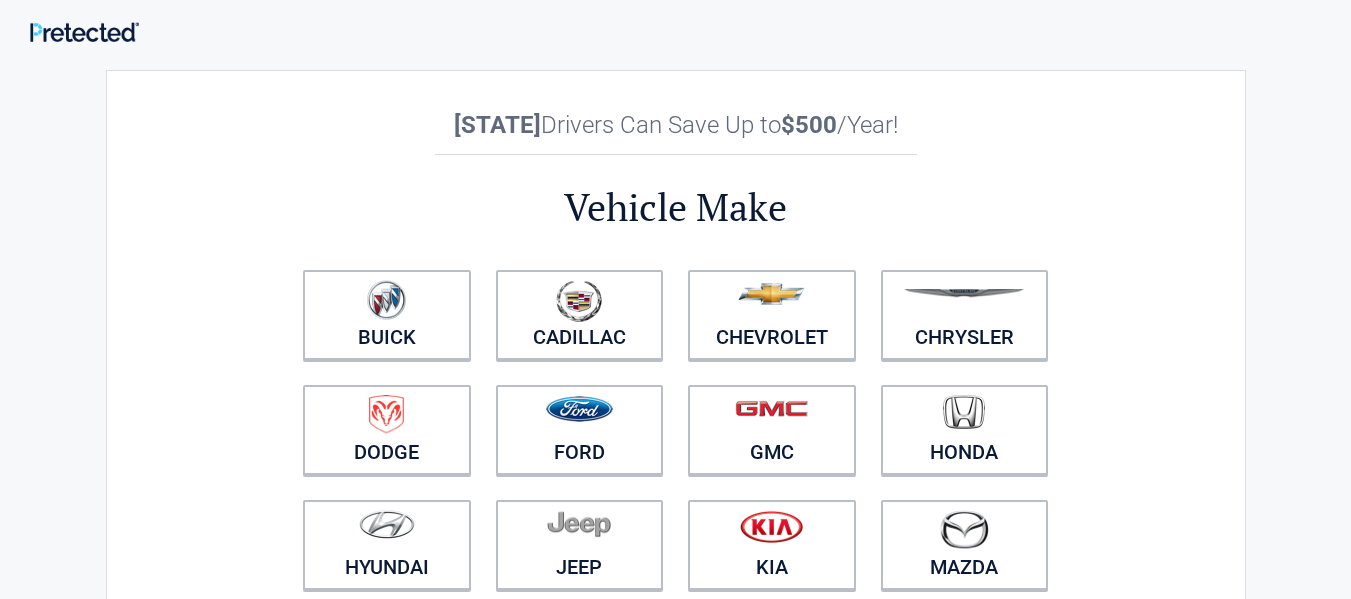 scroll, scrollTop: 0, scrollLeft: 0, axis: both 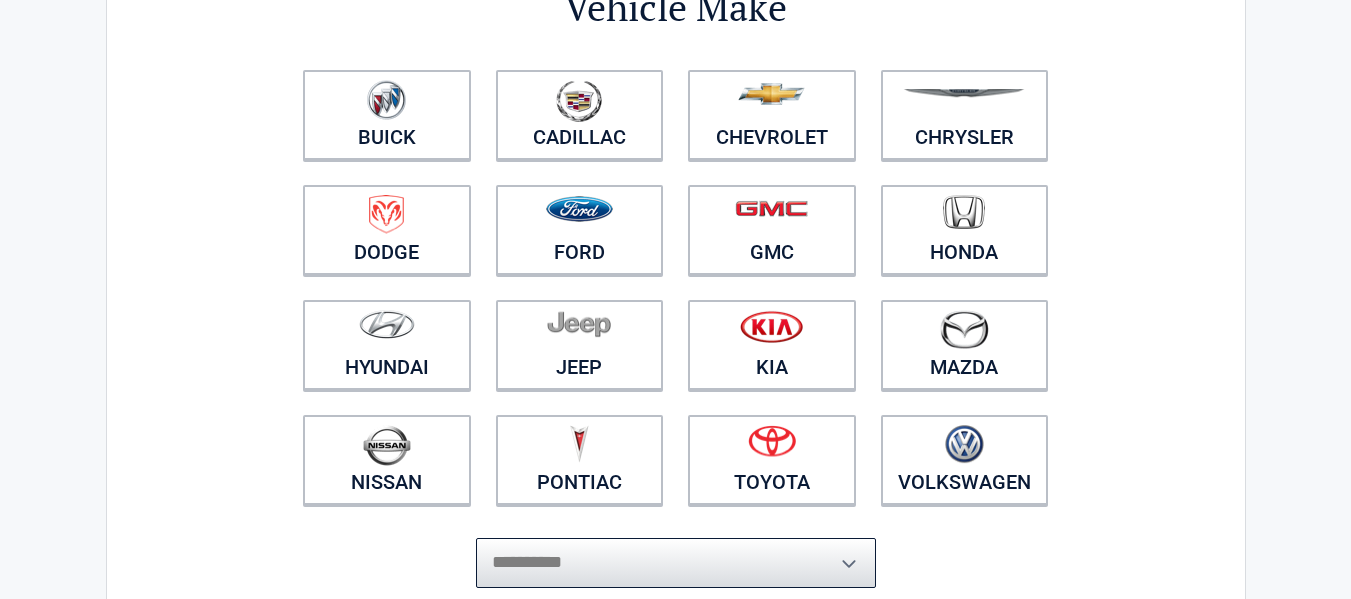 click on "**********" at bounding box center (676, 563) 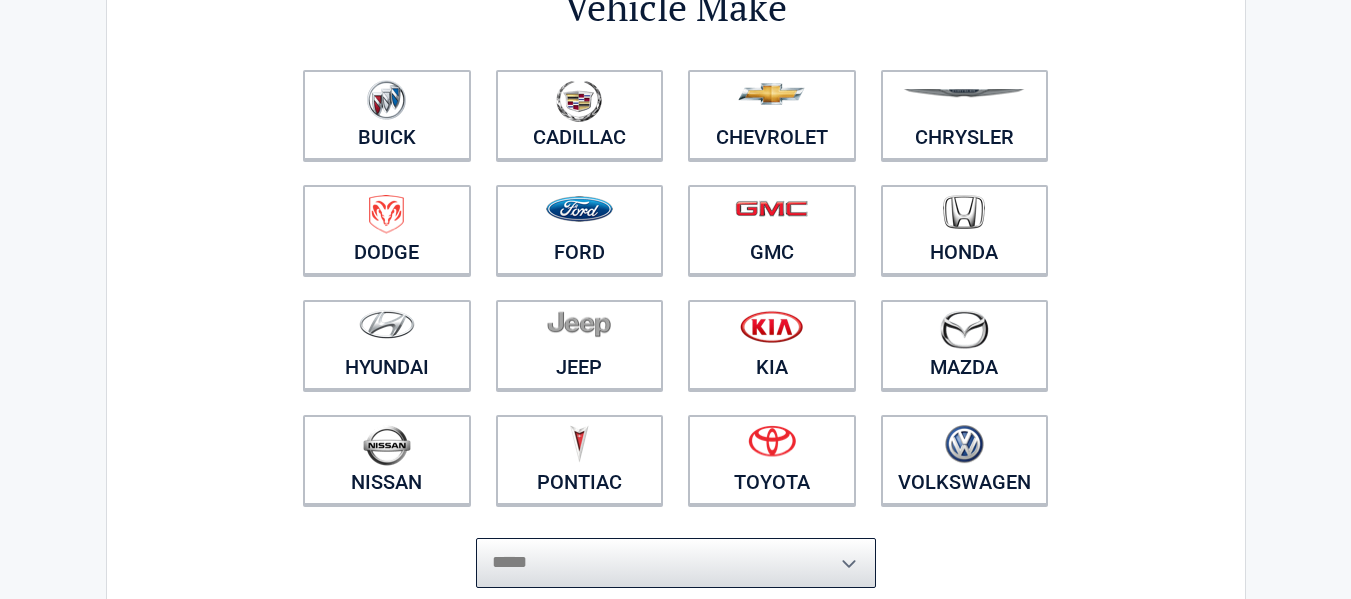 click on "**********" at bounding box center [676, 563] 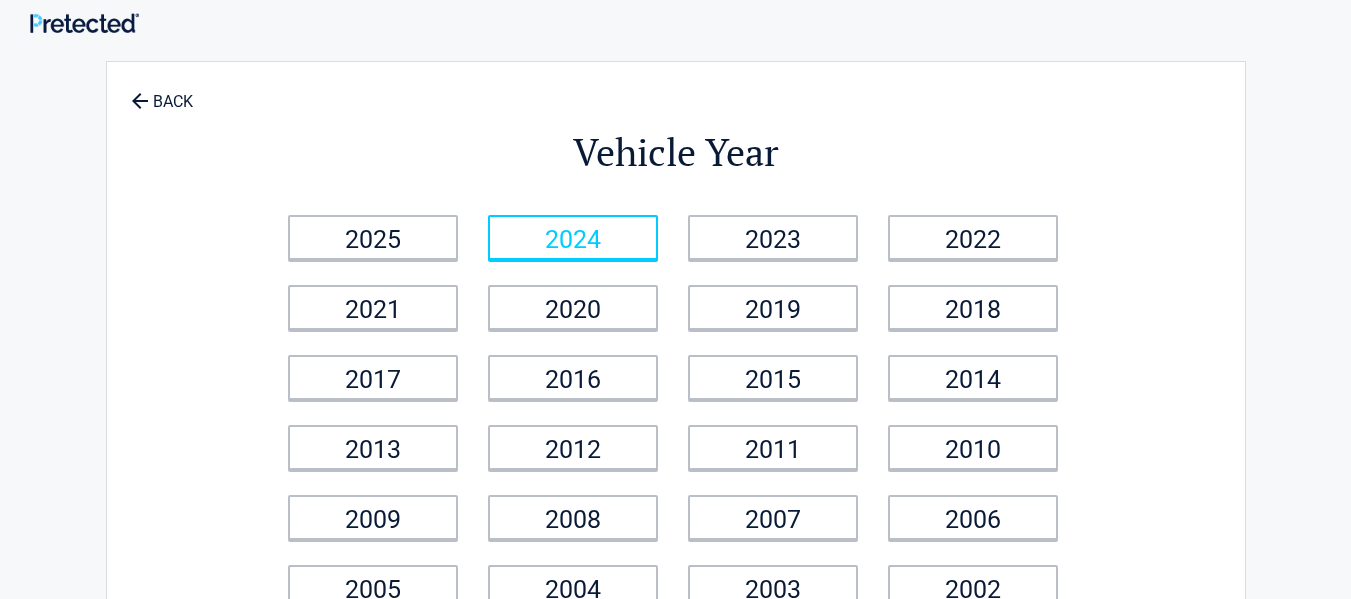 scroll, scrollTop: 0, scrollLeft: 0, axis: both 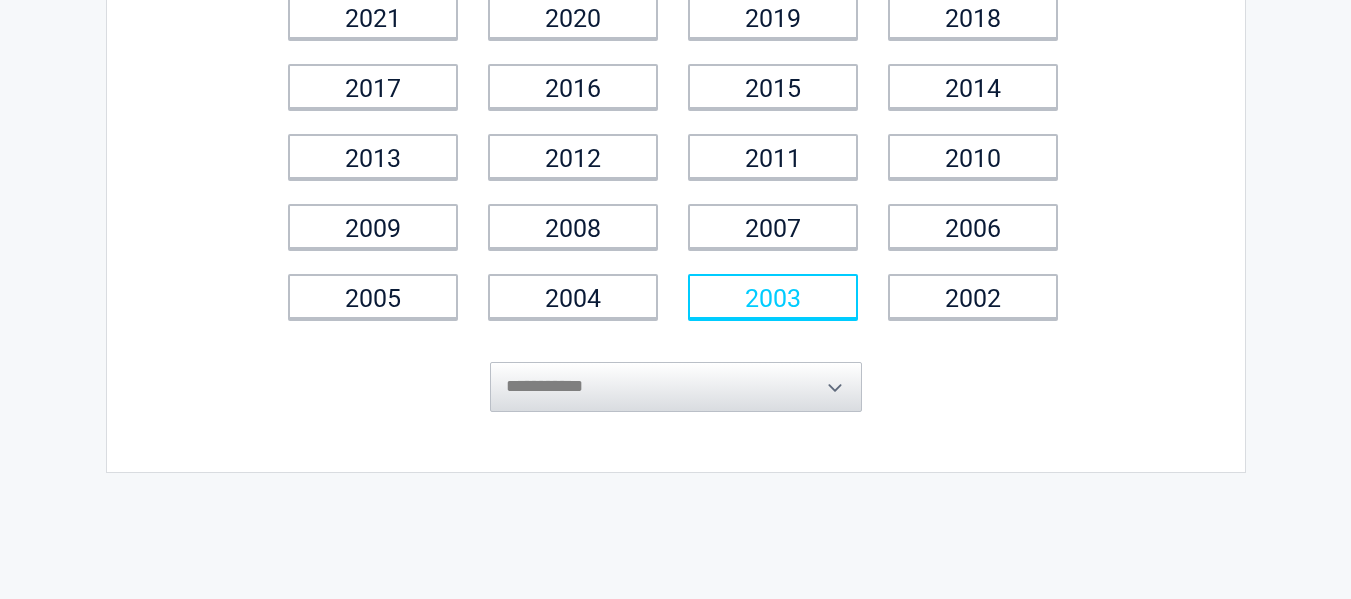 click on "2003" at bounding box center [773, 296] 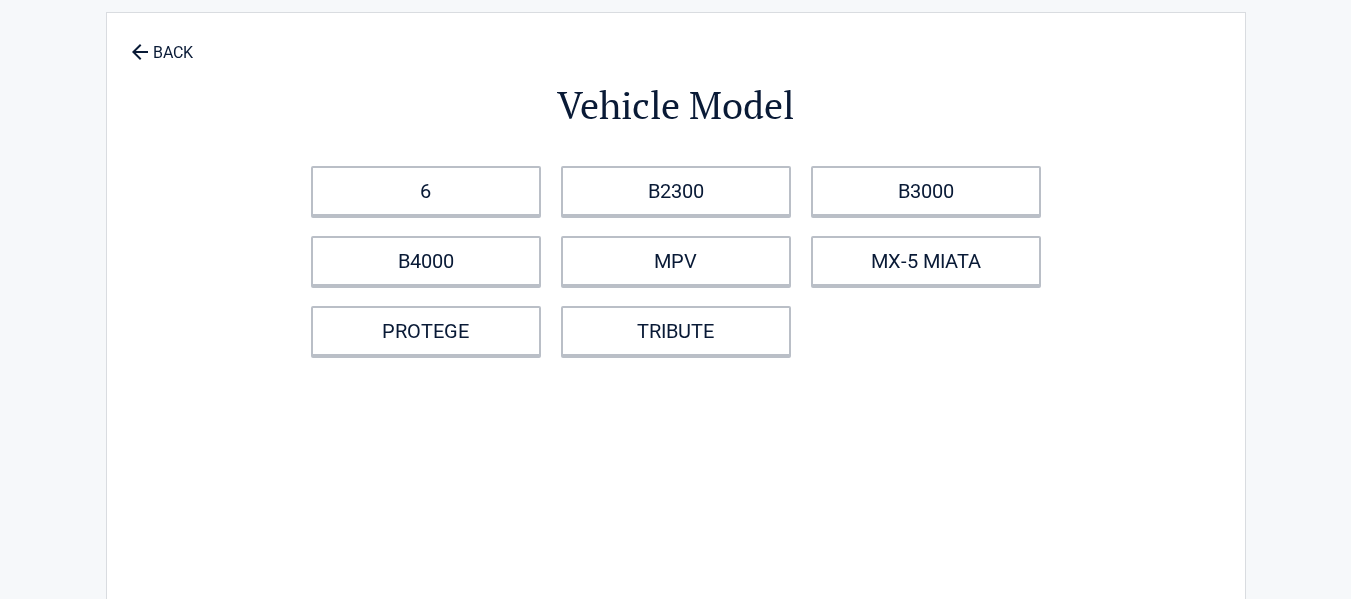 scroll, scrollTop: 0, scrollLeft: 0, axis: both 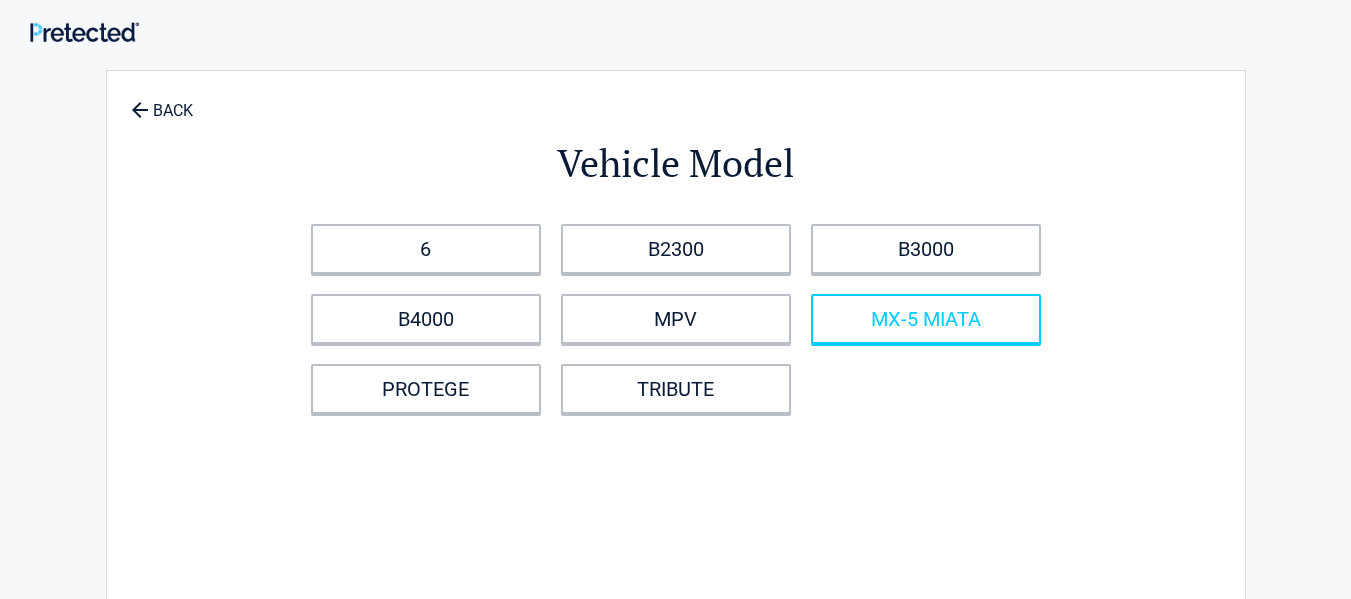 click on "MX-5 MIATA" at bounding box center [926, 319] 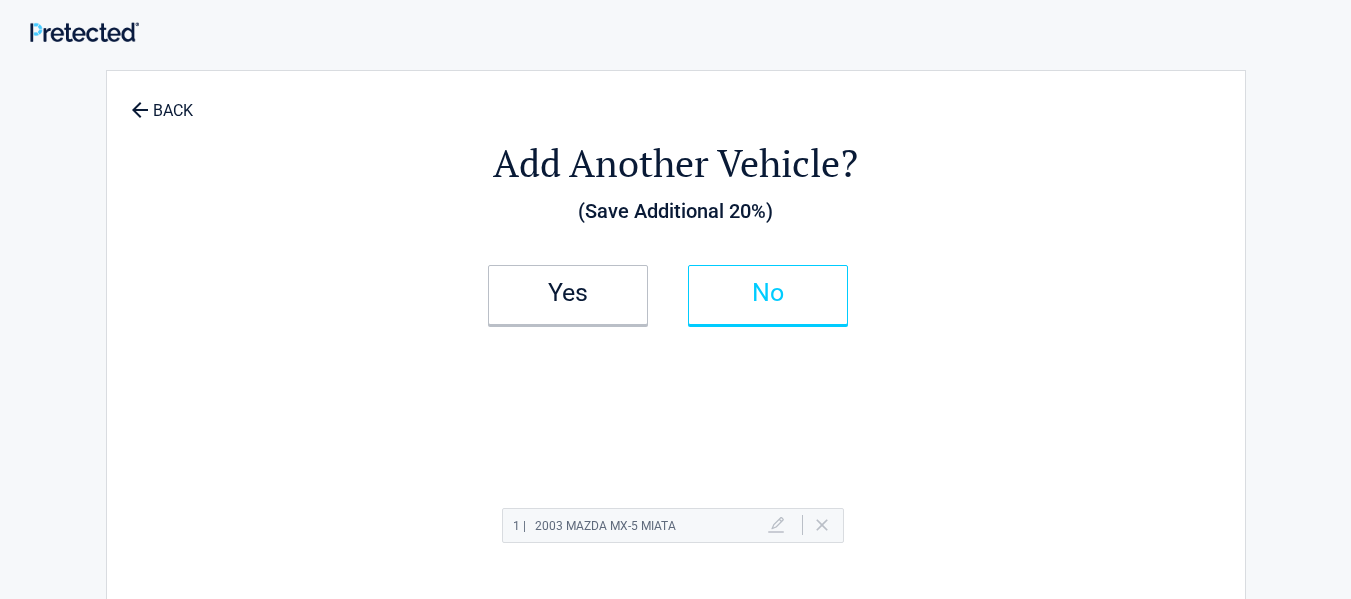 click on "No" at bounding box center (768, 295) 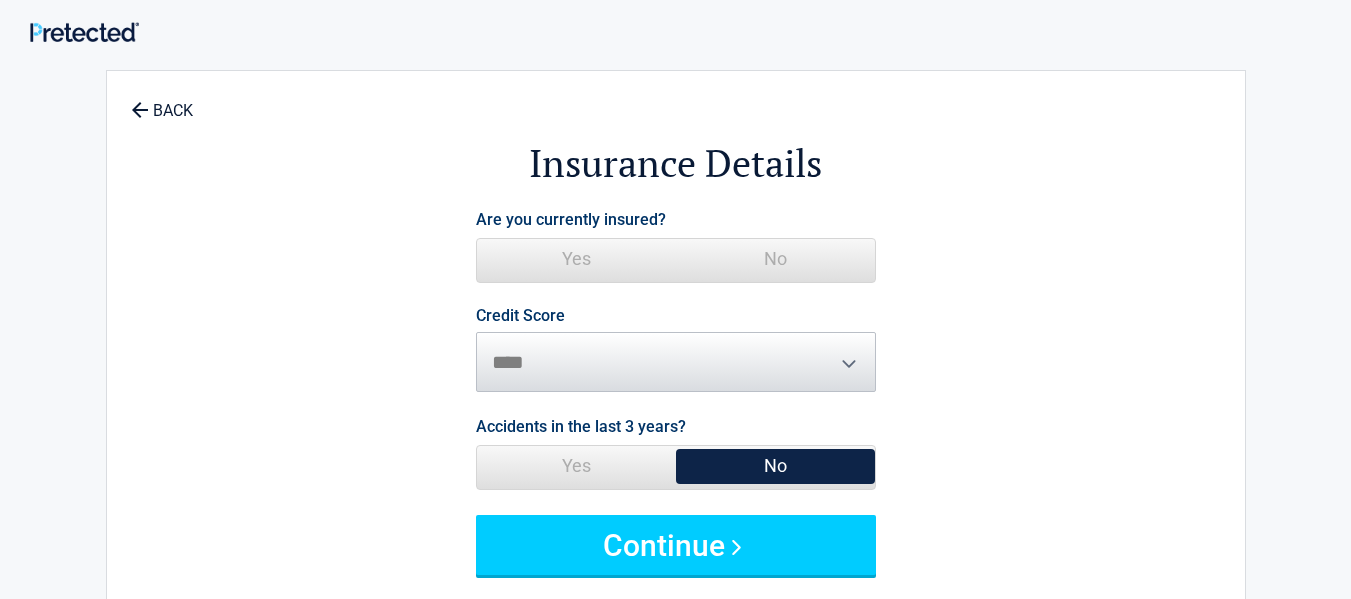 click on "Yes" at bounding box center (576, 259) 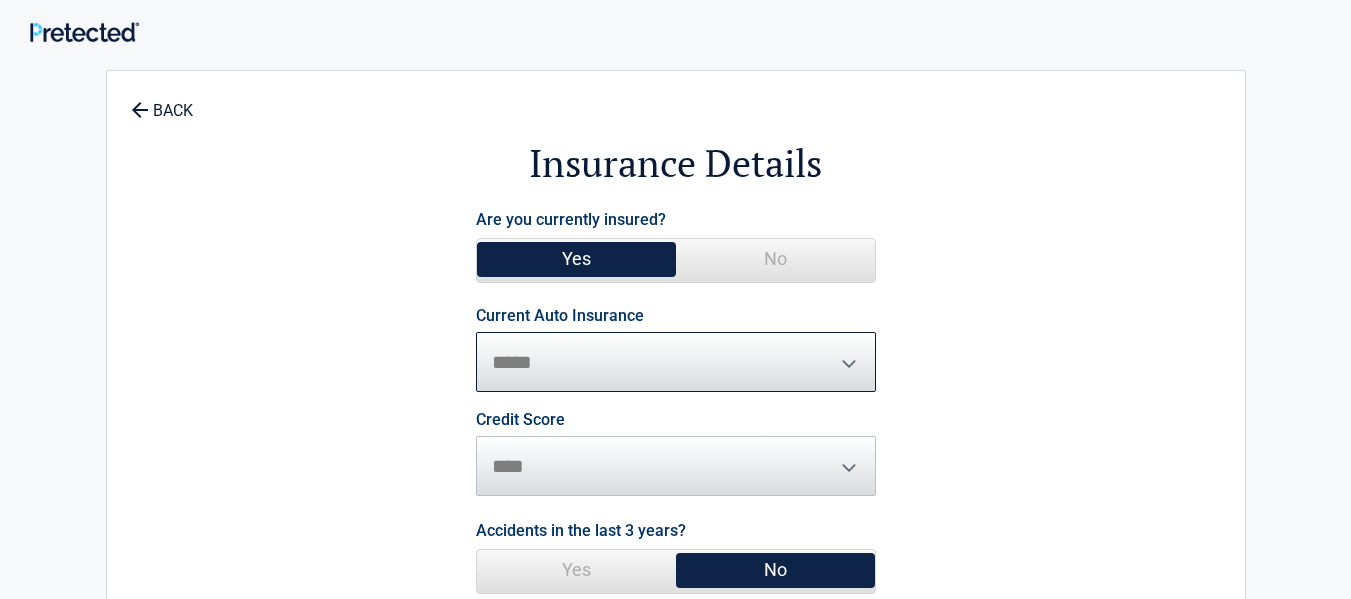 click on "**********" at bounding box center (676, 362) 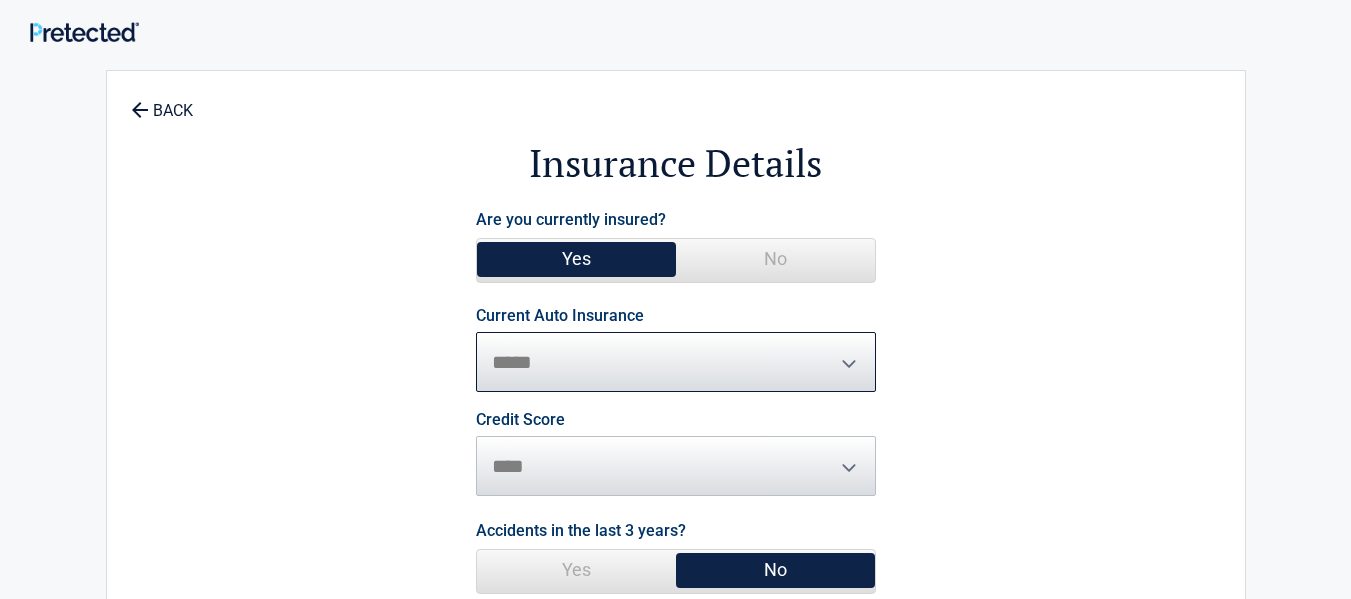 select on "********" 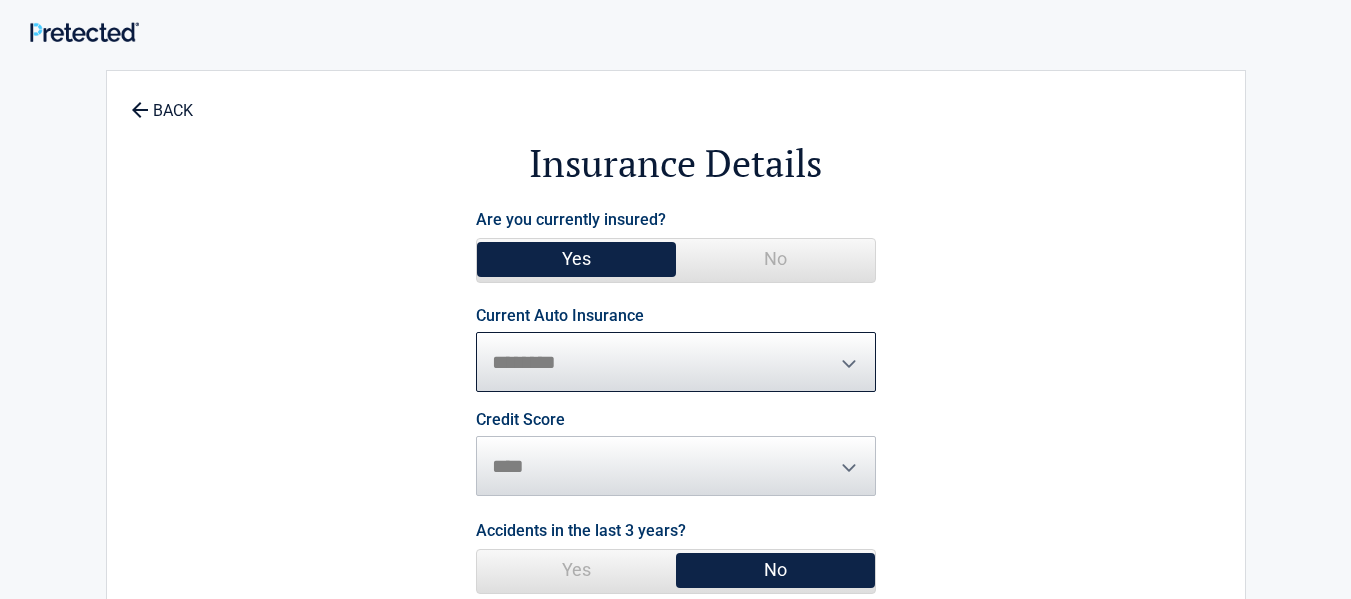 click on "**********" at bounding box center [676, 362] 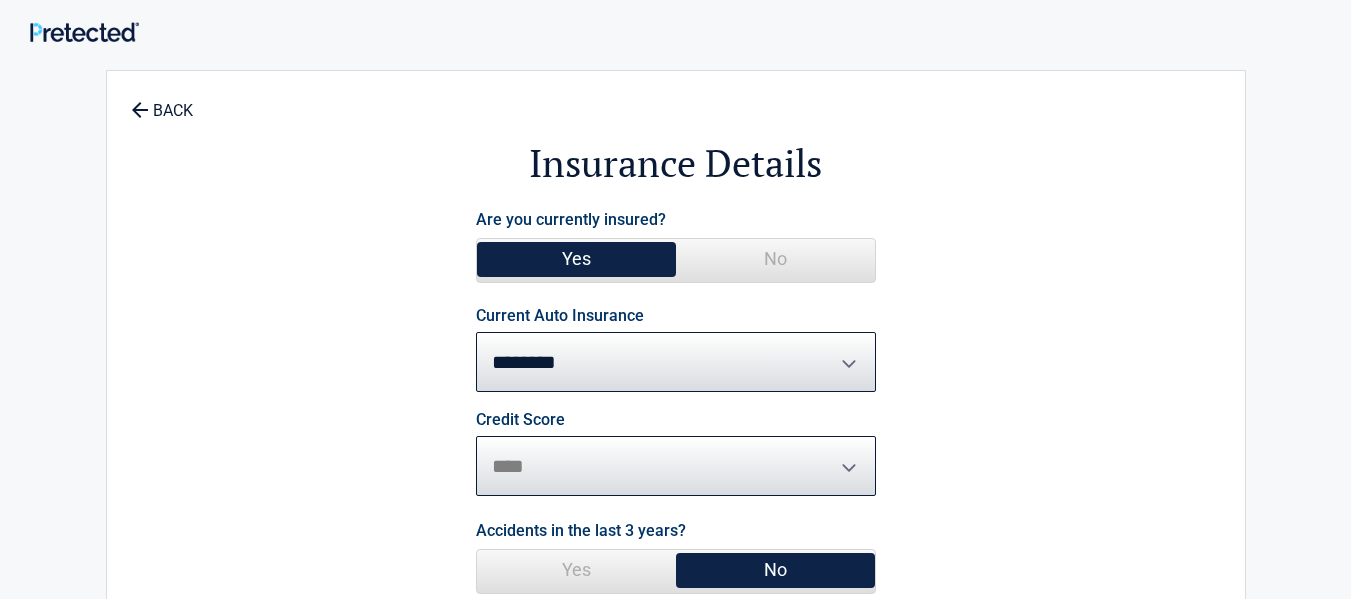 click on "*********
****
*******
****" at bounding box center (676, 466) 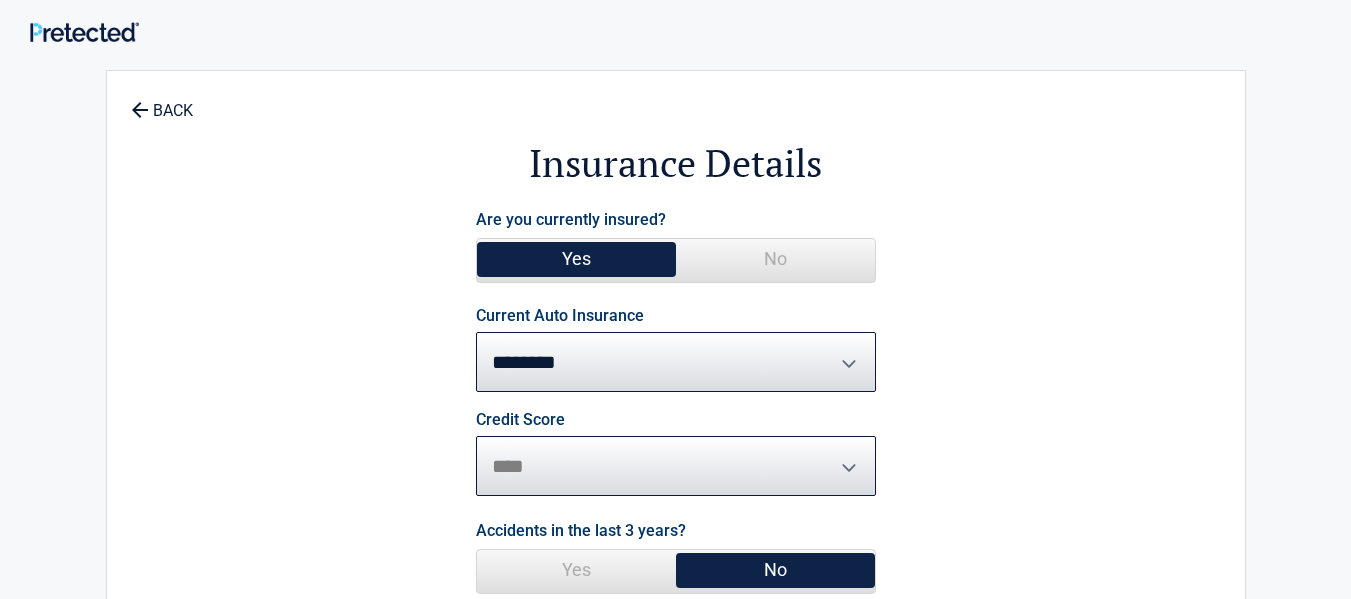click on "*********
****
*******
****" at bounding box center [676, 466] 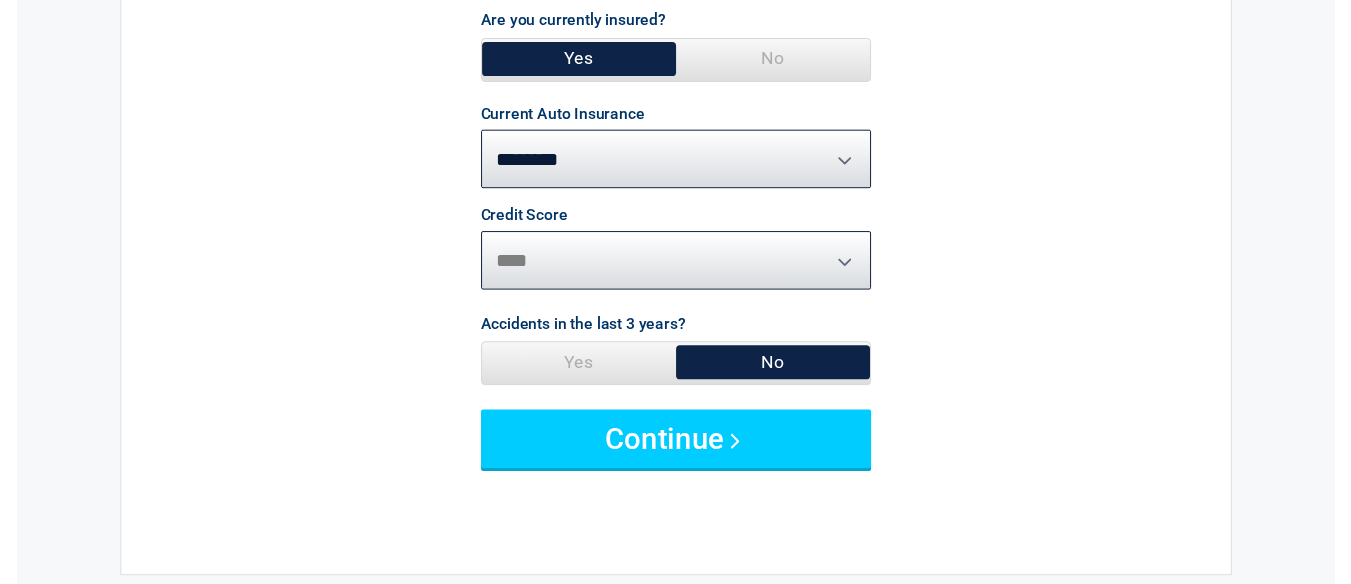 scroll, scrollTop: 200, scrollLeft: 0, axis: vertical 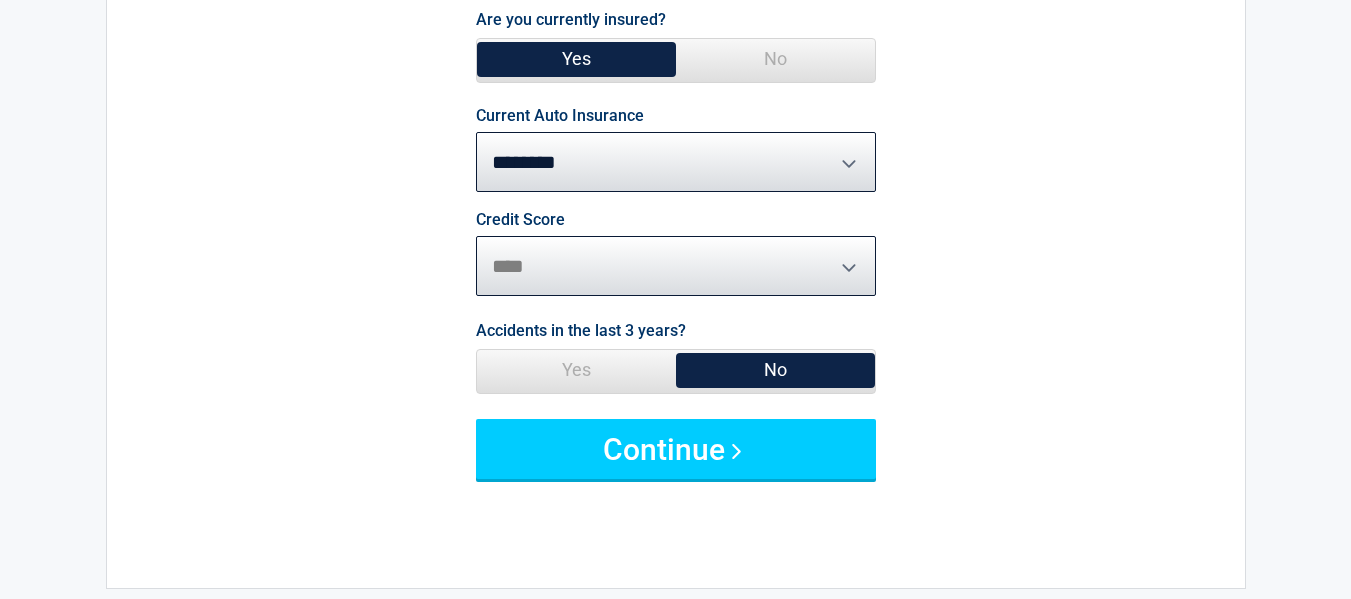 click on "*********
****
*******
****" at bounding box center [676, 266] 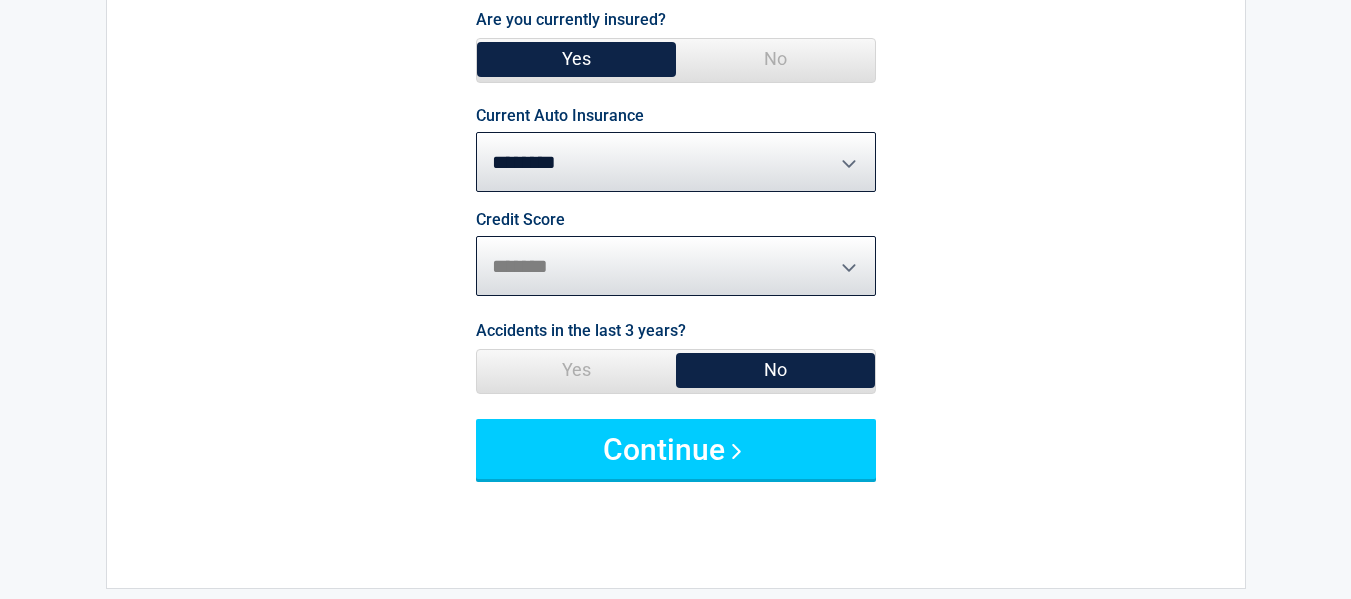 click on "*********
****
*******
****" at bounding box center [676, 266] 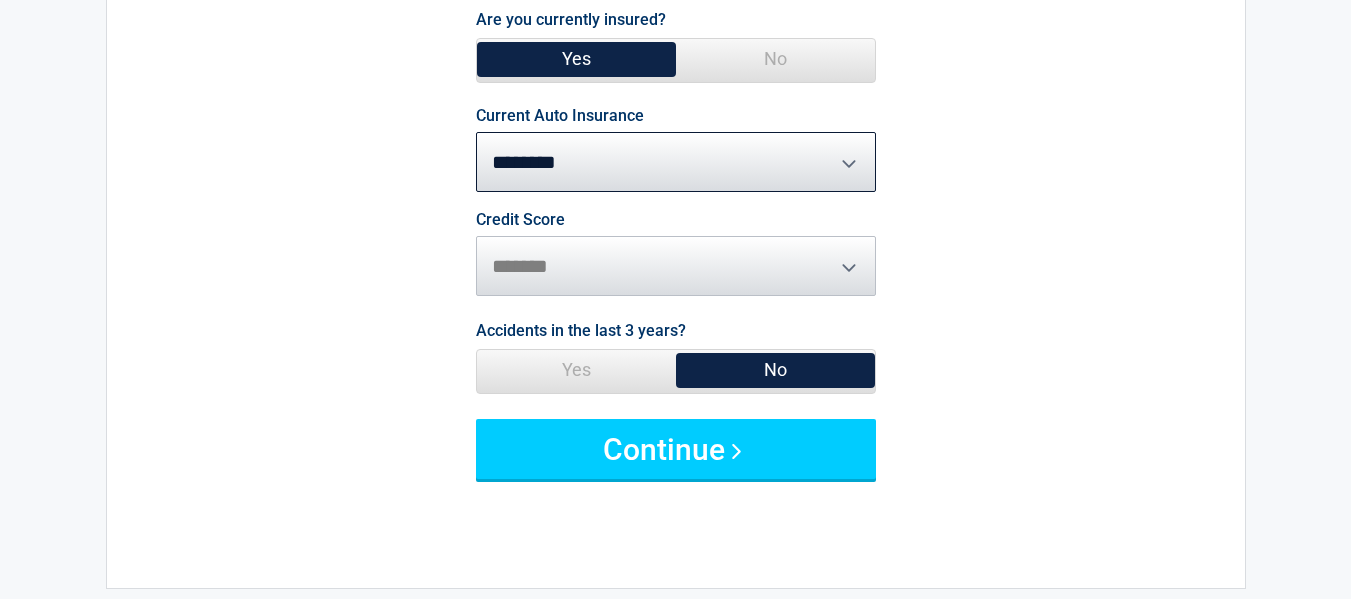 click on "Yes" at bounding box center [576, 370] 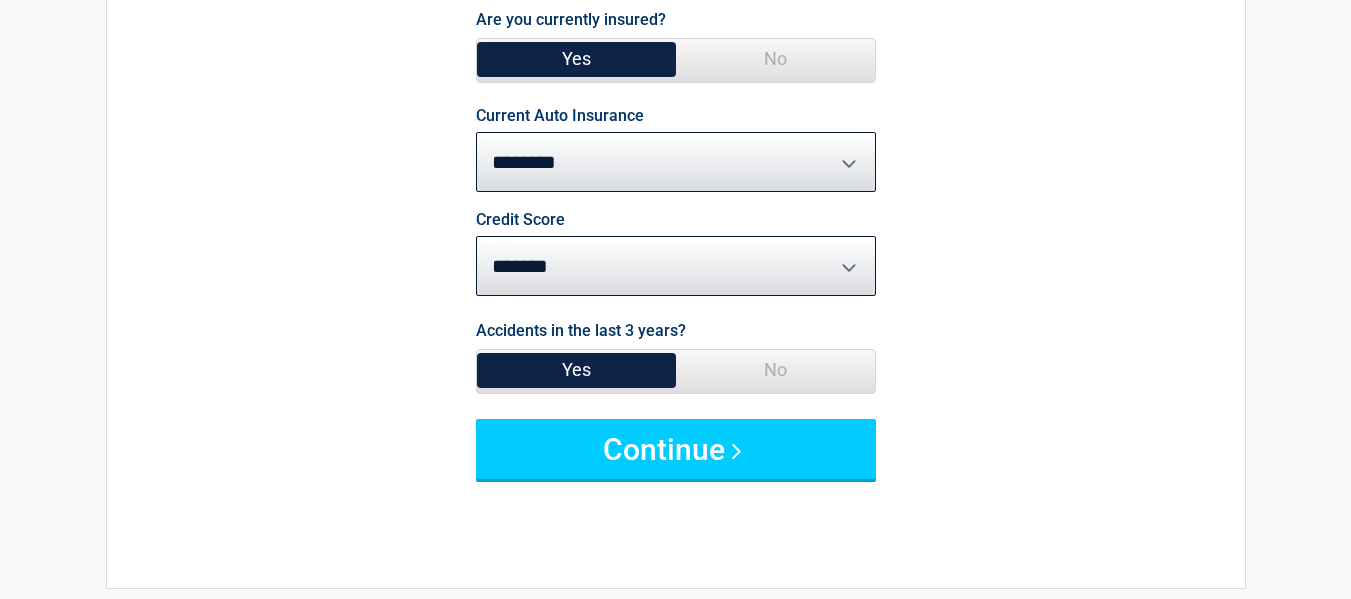 click on "No" at bounding box center (775, 370) 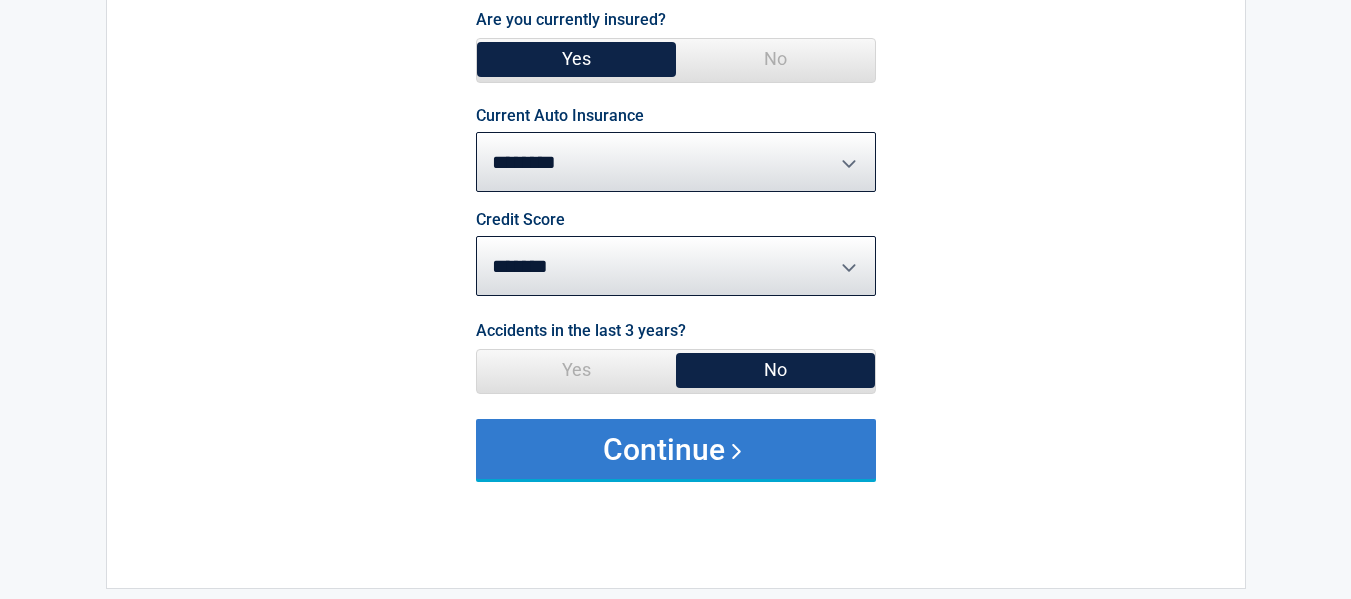 click on "Continue" at bounding box center (676, 449) 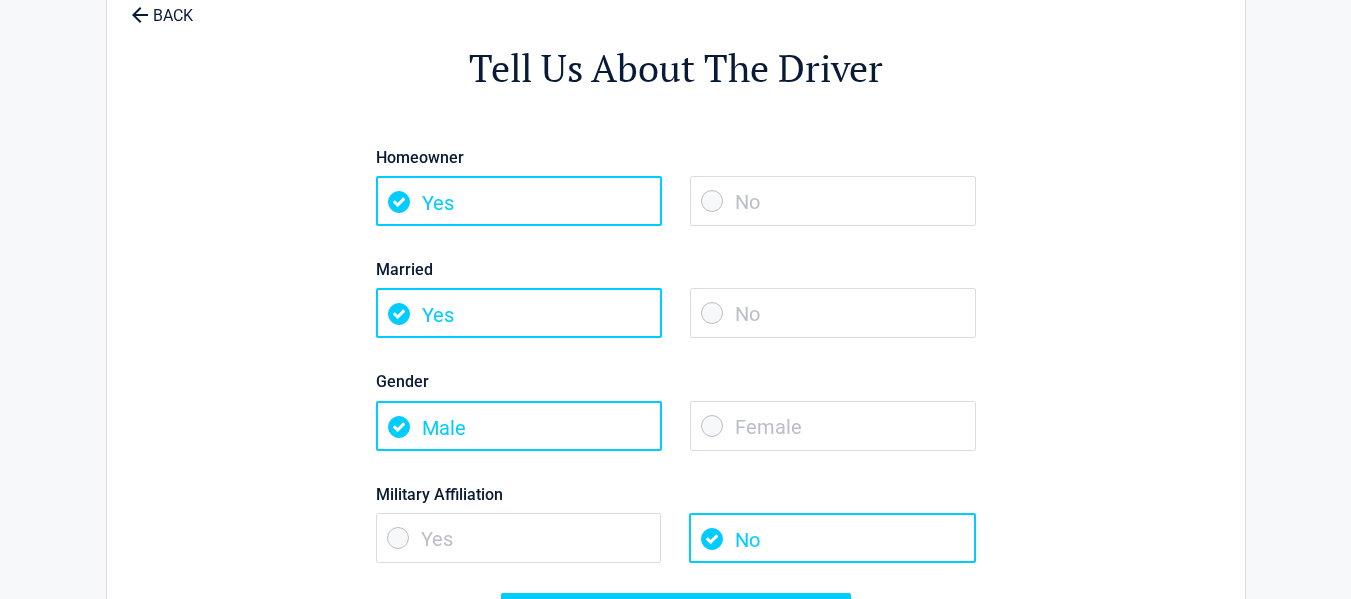 scroll, scrollTop: 200, scrollLeft: 0, axis: vertical 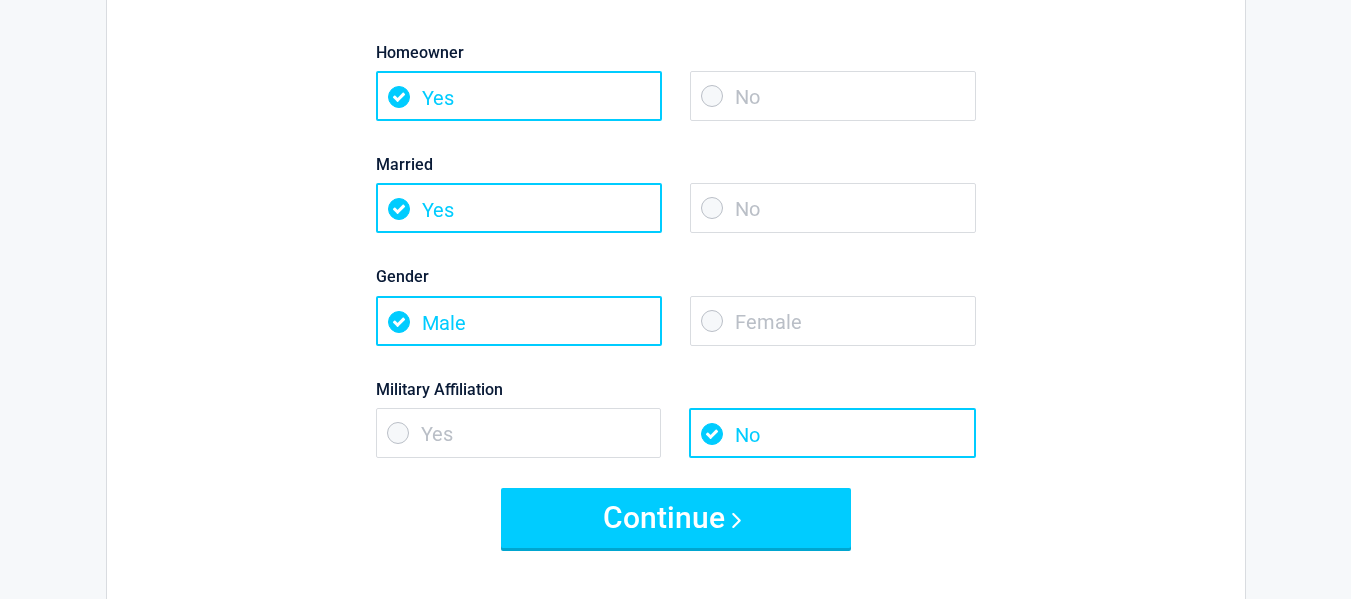 click on "No" at bounding box center [833, 96] 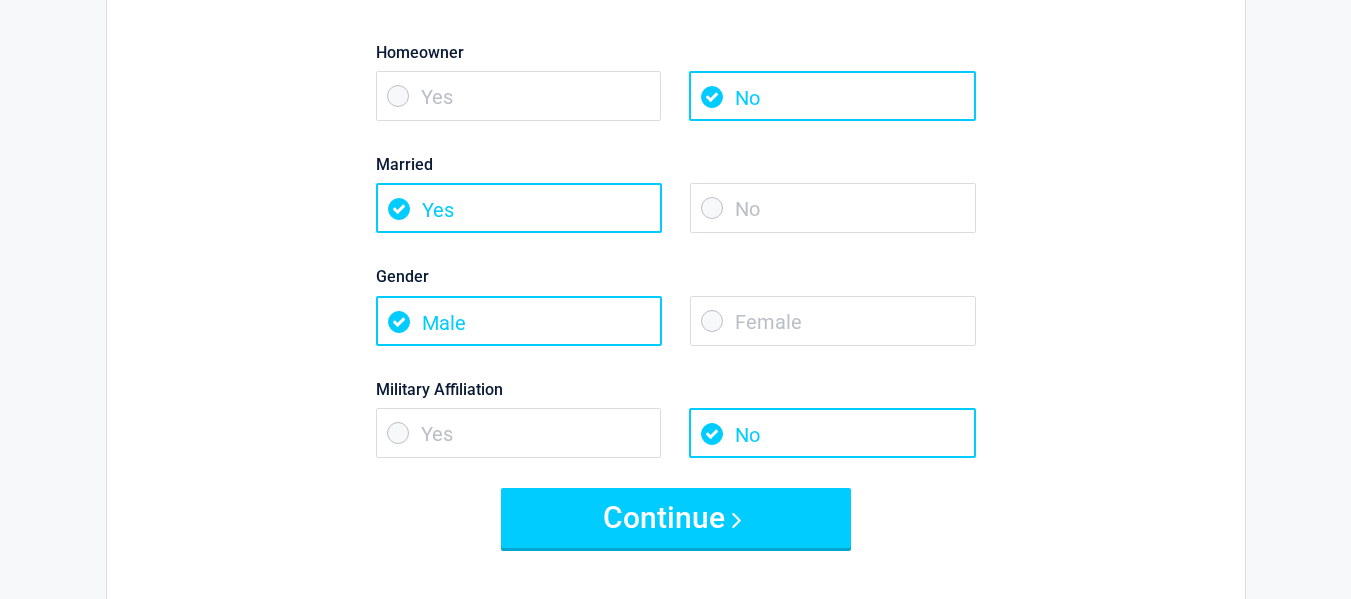 click on "No" at bounding box center (833, 208) 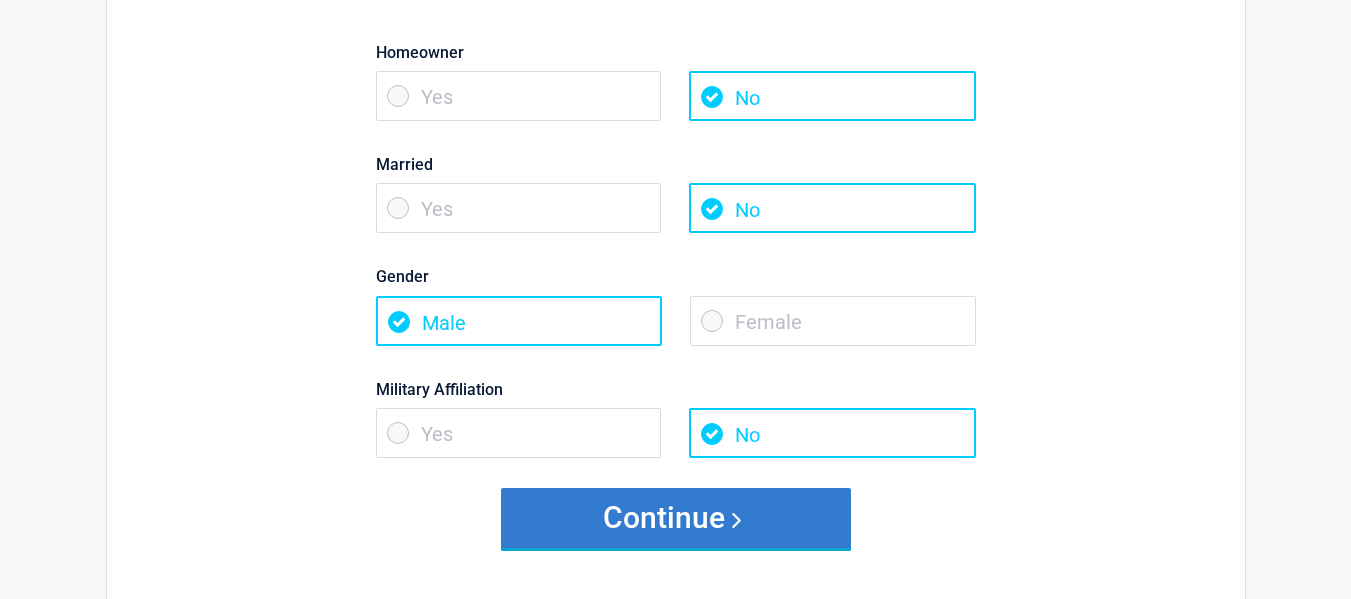 click on "Continue" at bounding box center [676, 518] 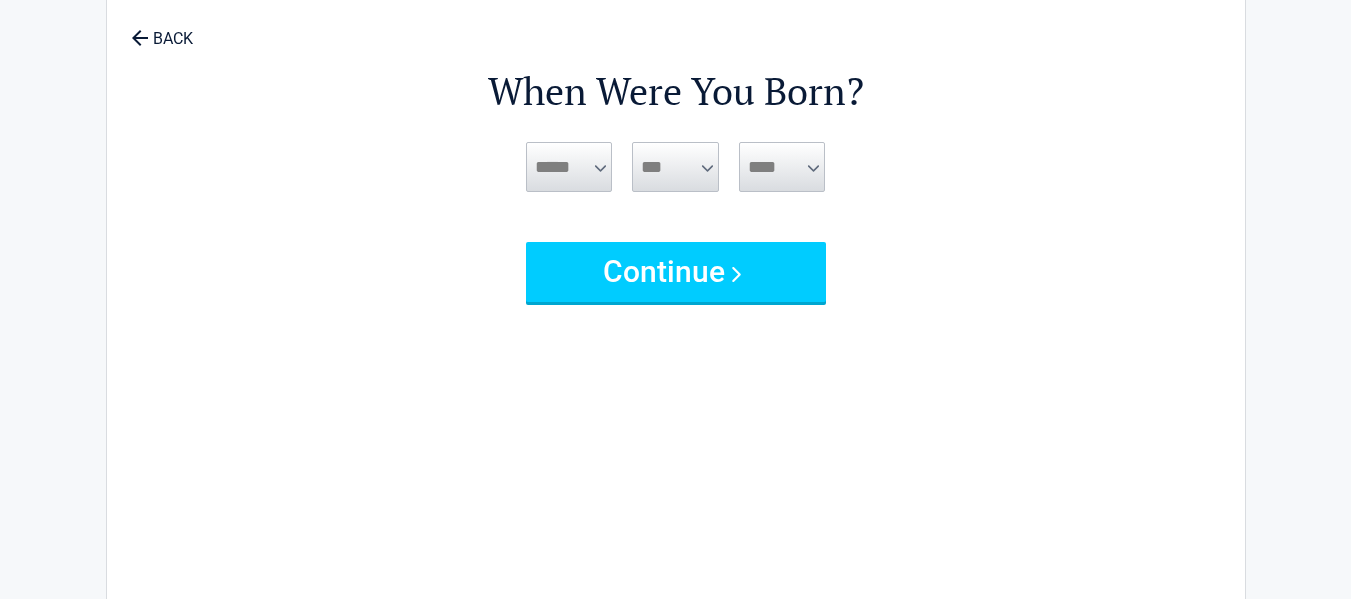 scroll, scrollTop: 0, scrollLeft: 0, axis: both 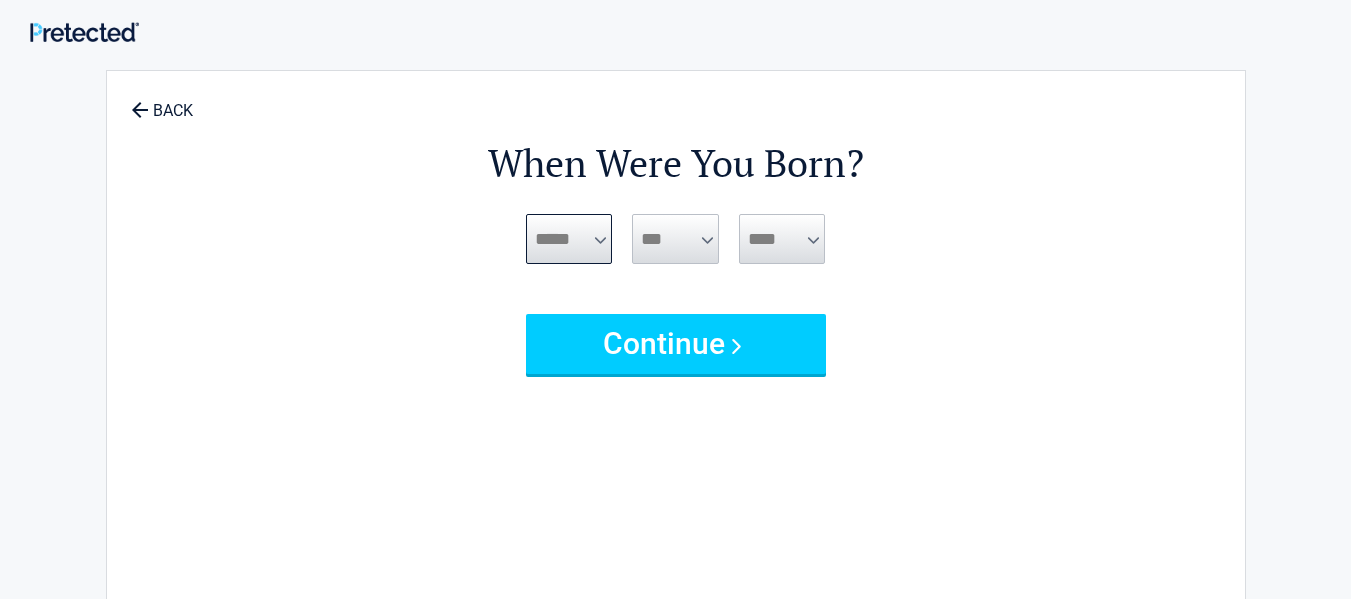 click on "*****
***
***
***
***
***
***
***
***
***
***
***
***" at bounding box center (569, 239) 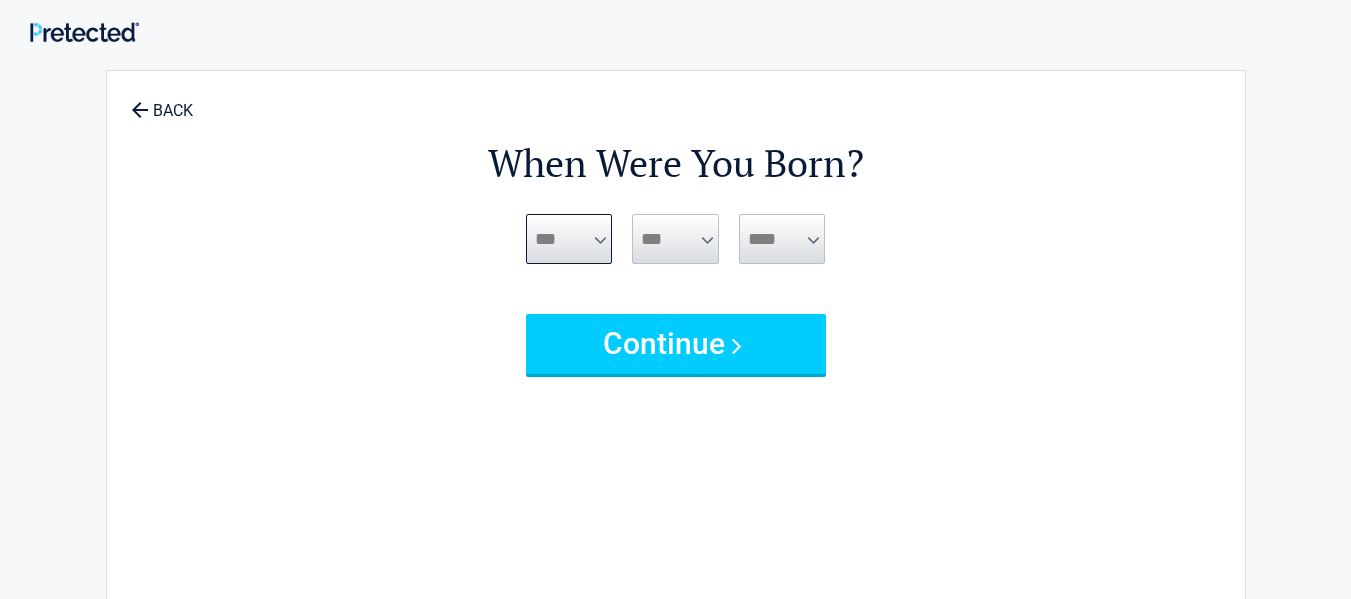 click on "*****
***
***
***
***
***
***
***
***
***
***
***
***" at bounding box center [569, 239] 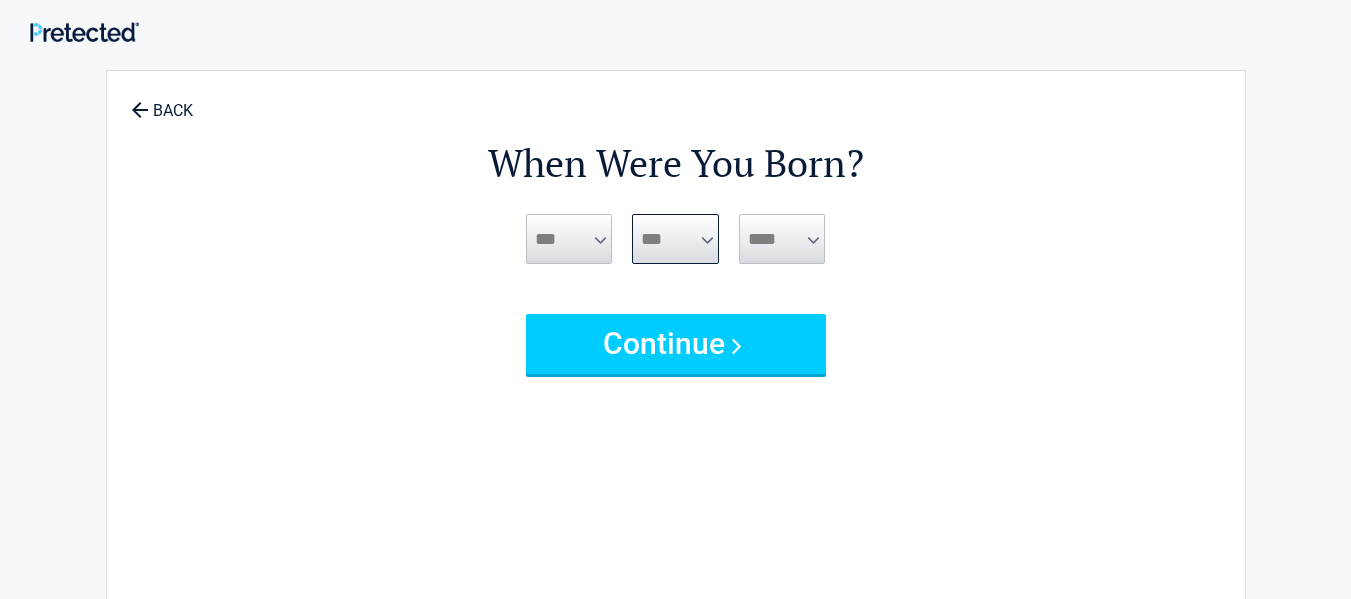 click on "*** * * * * * * * * * ** ** ** ** ** ** ** ** ** ** ** ** ** ** ** ** ** ** ** ** **" at bounding box center (675, 239) 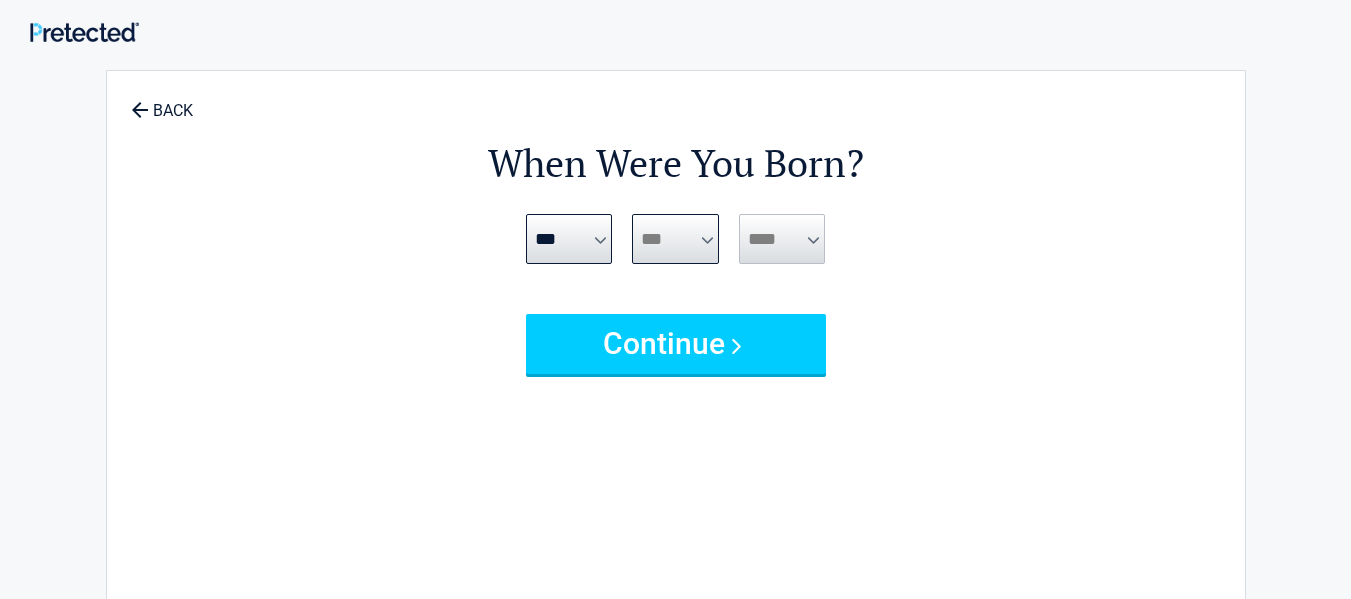 select on "*" 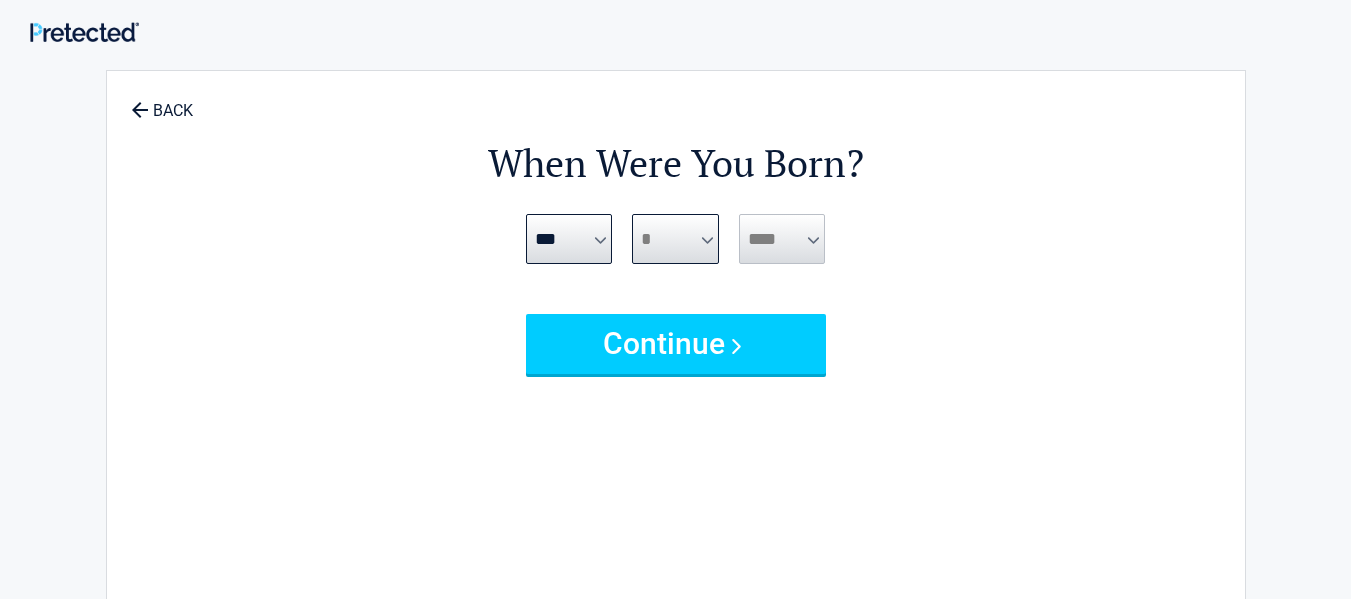 click on "*** * * * * * * * * * ** ** ** ** ** ** ** ** ** ** ** ** ** ** ** ** ** ** ** ** **" at bounding box center (675, 239) 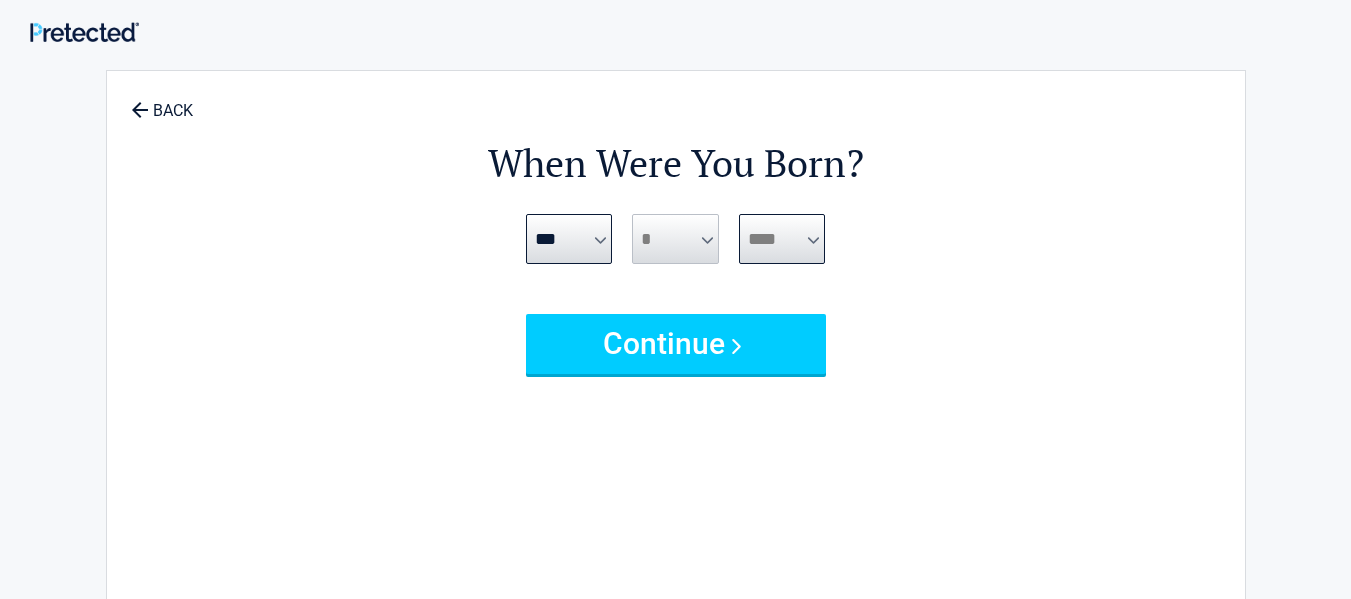 click on "****
****
****
****
****
****
****
****
****
****
****
****
****
****
****
****
****
****
****
****
****
****
****
****
****
****
****
****
****
****
****
****
****
****
****
****
****
****
****
****
****
****
****
****
****
****
****
****
****
****
****
****
****
****
****
****
****
****
****
****
****
****
****
****" at bounding box center (782, 239) 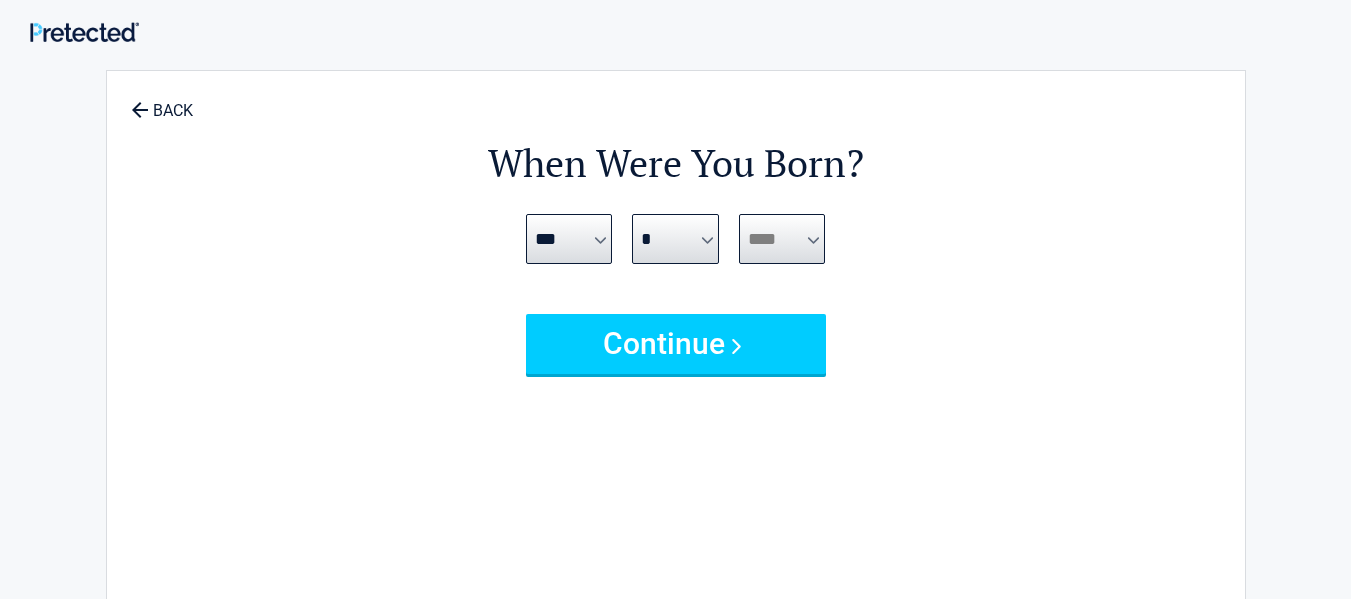 select on "****" 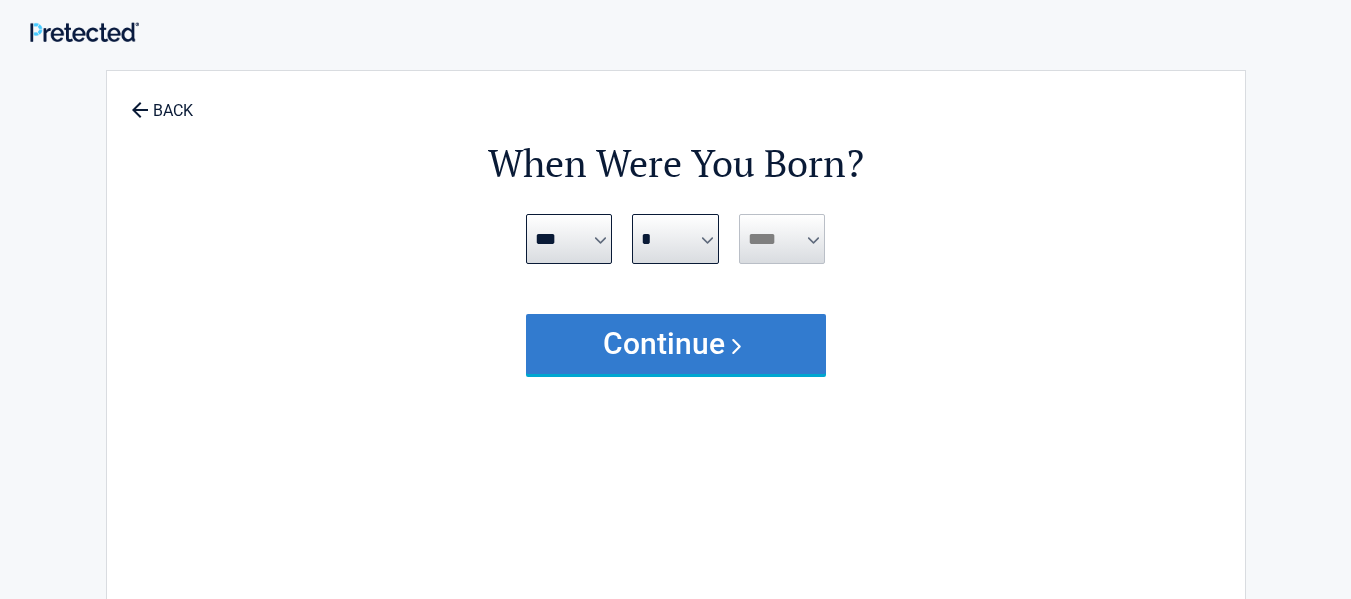click on "Continue" at bounding box center [676, 344] 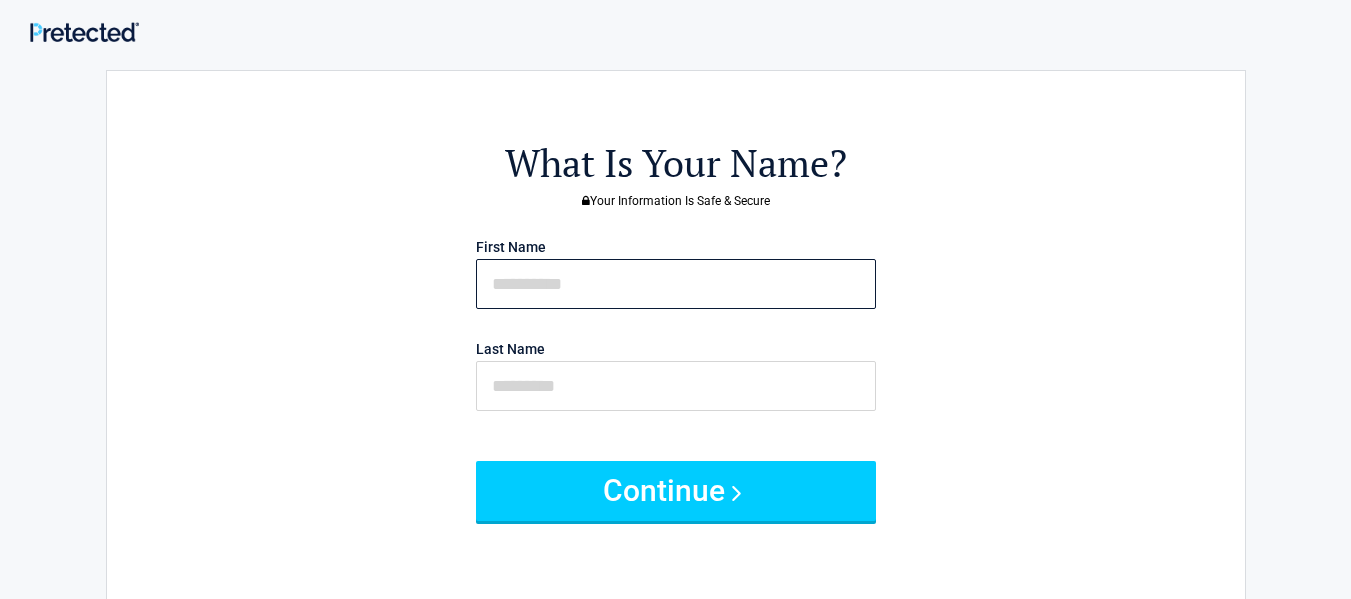 click at bounding box center [676, 284] 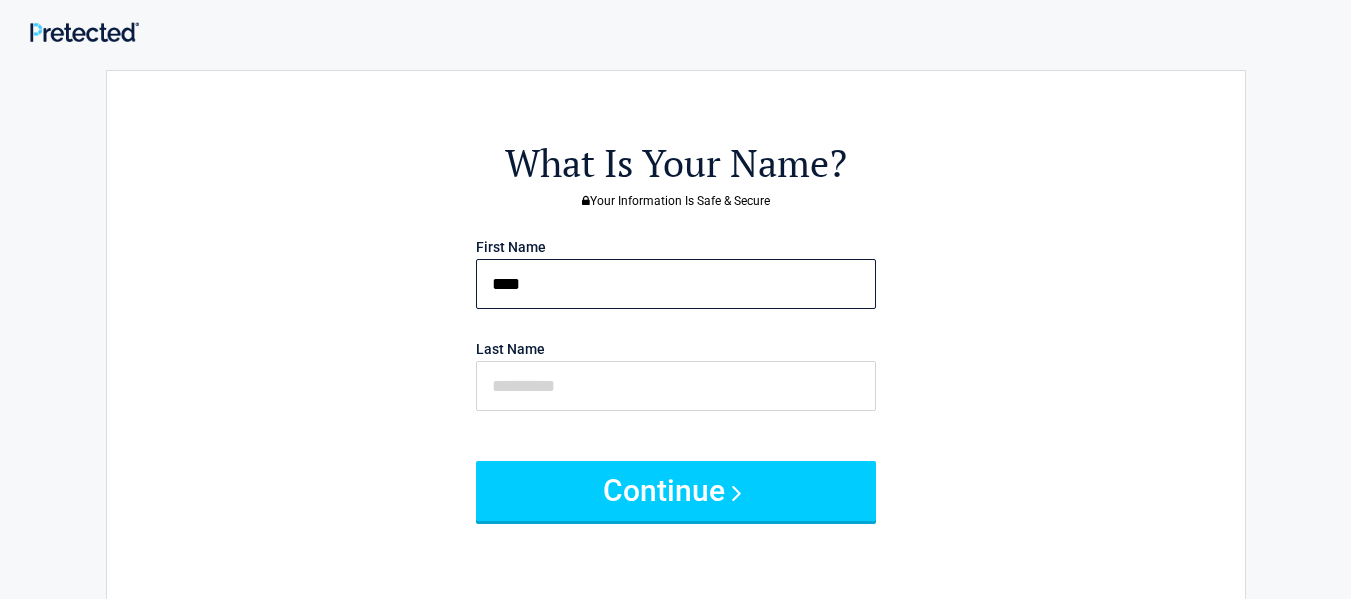 type on "****" 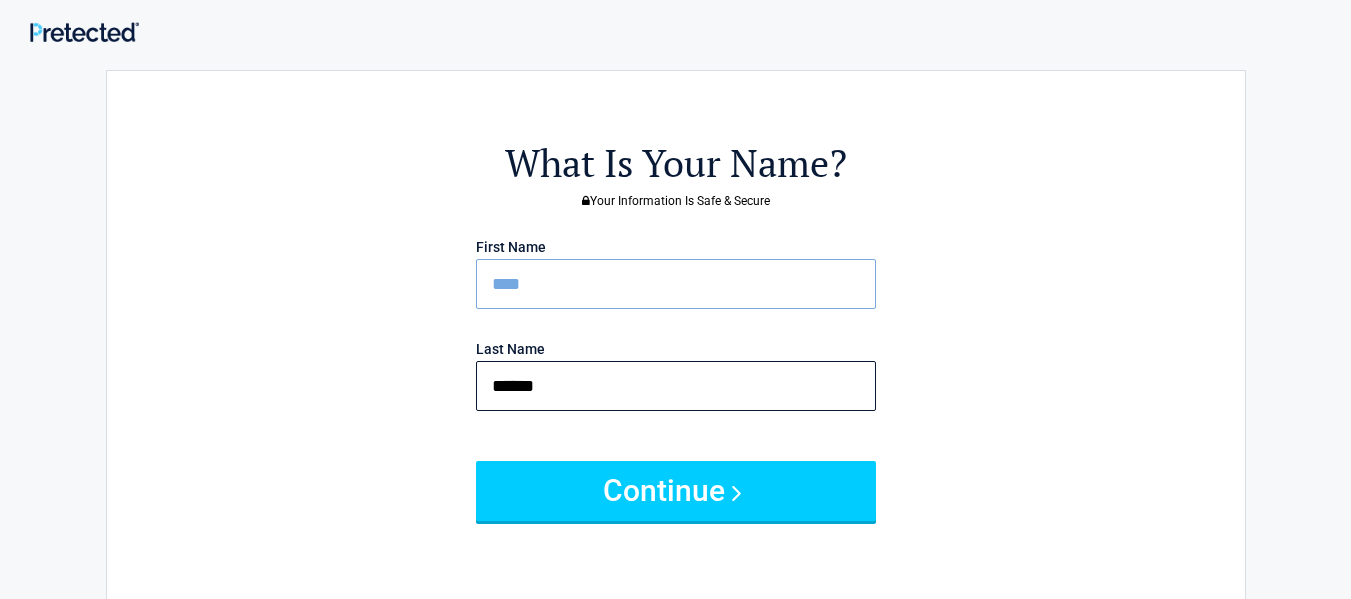 type on "******" 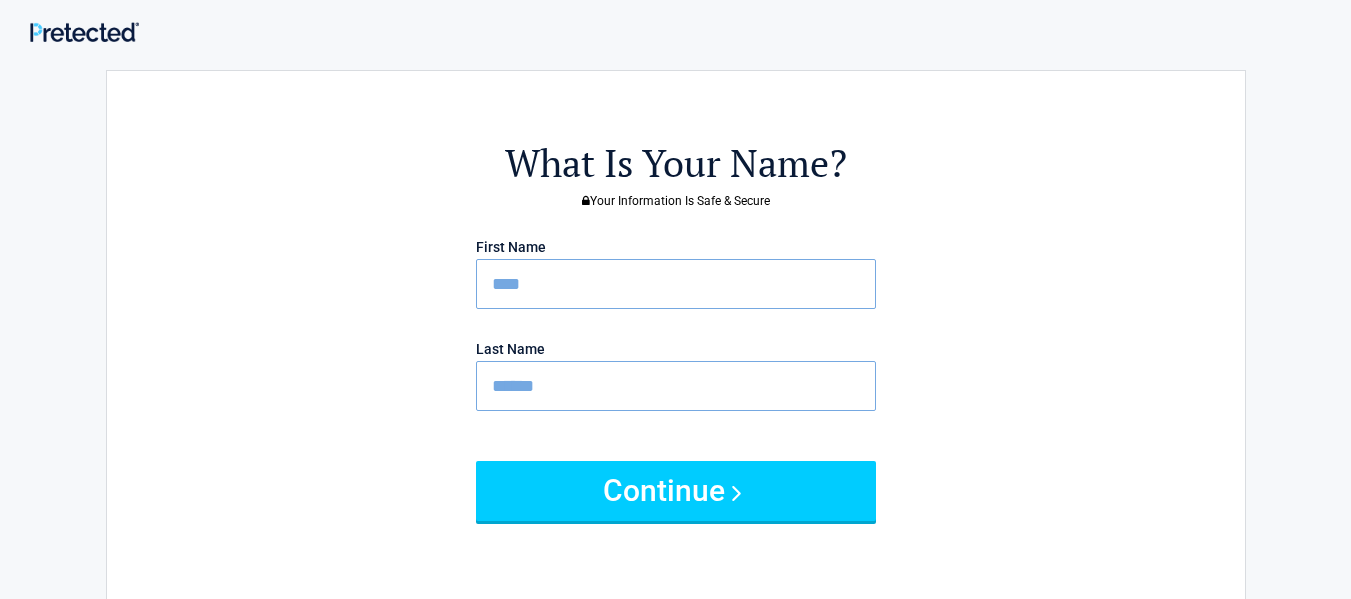 click on "What Is Your Name?
Your Information Is Safe & Secure
First Name
****
Last Name
******
Continue" at bounding box center [676, 419] 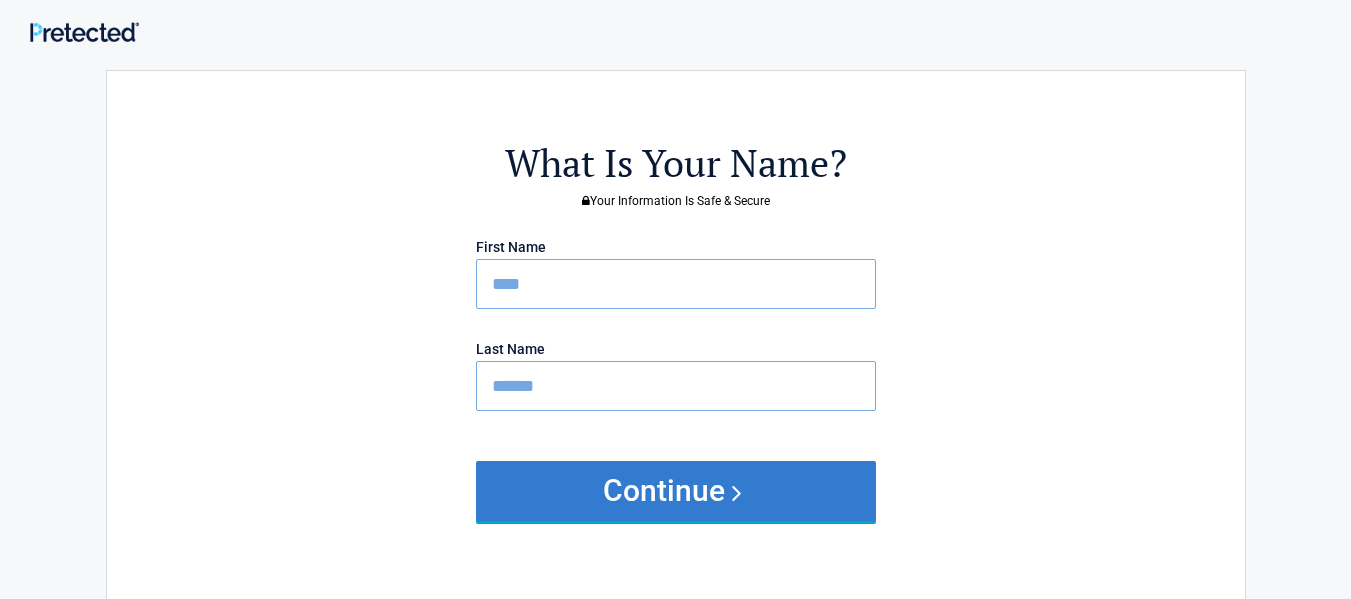 click on "Continue" at bounding box center (676, 491) 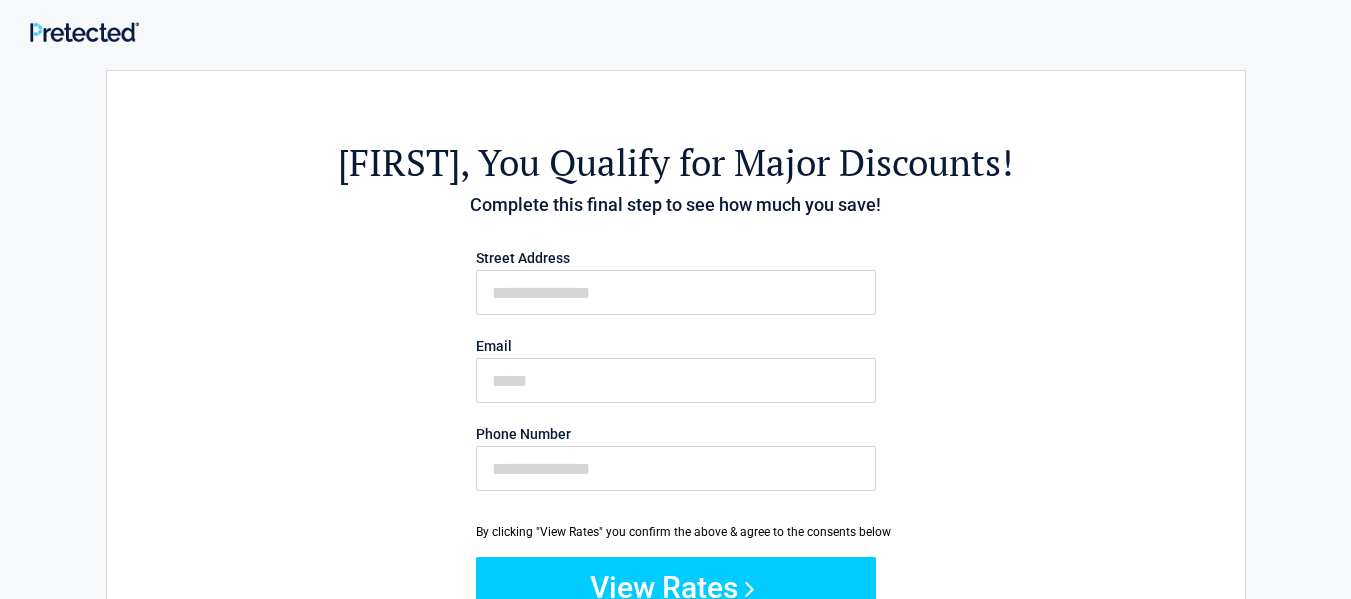 click on "Street Address
Email
Phone Number" at bounding box center (676, 375) 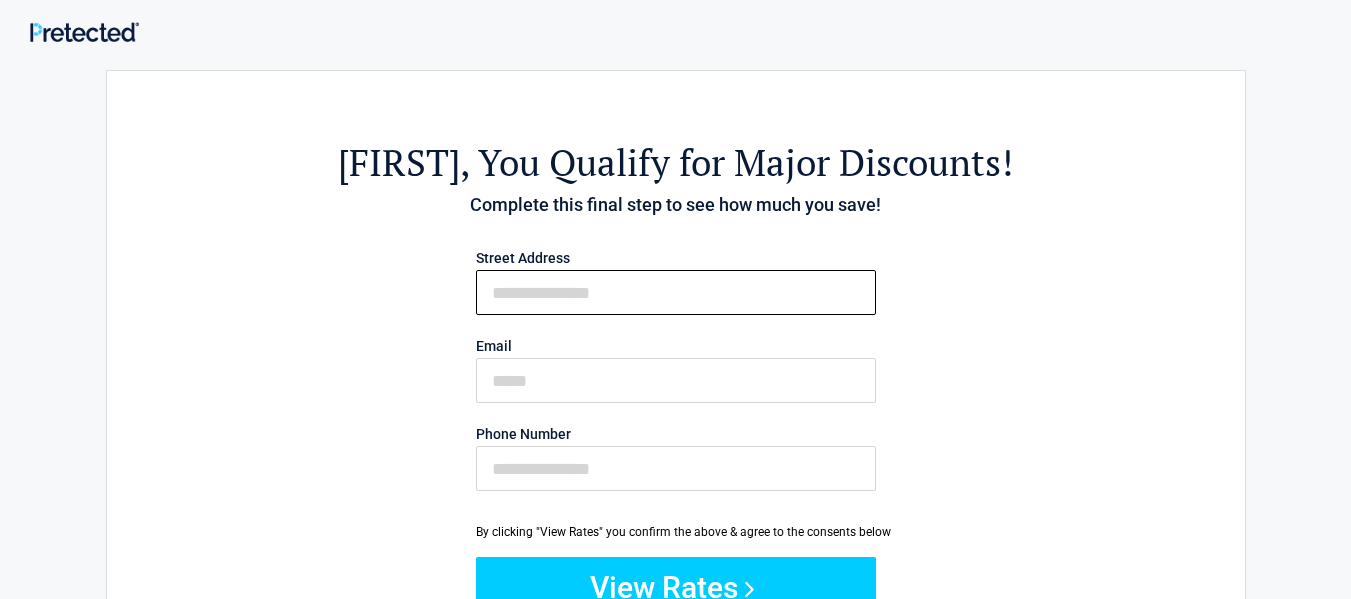 click on "First Name" at bounding box center [676, 292] 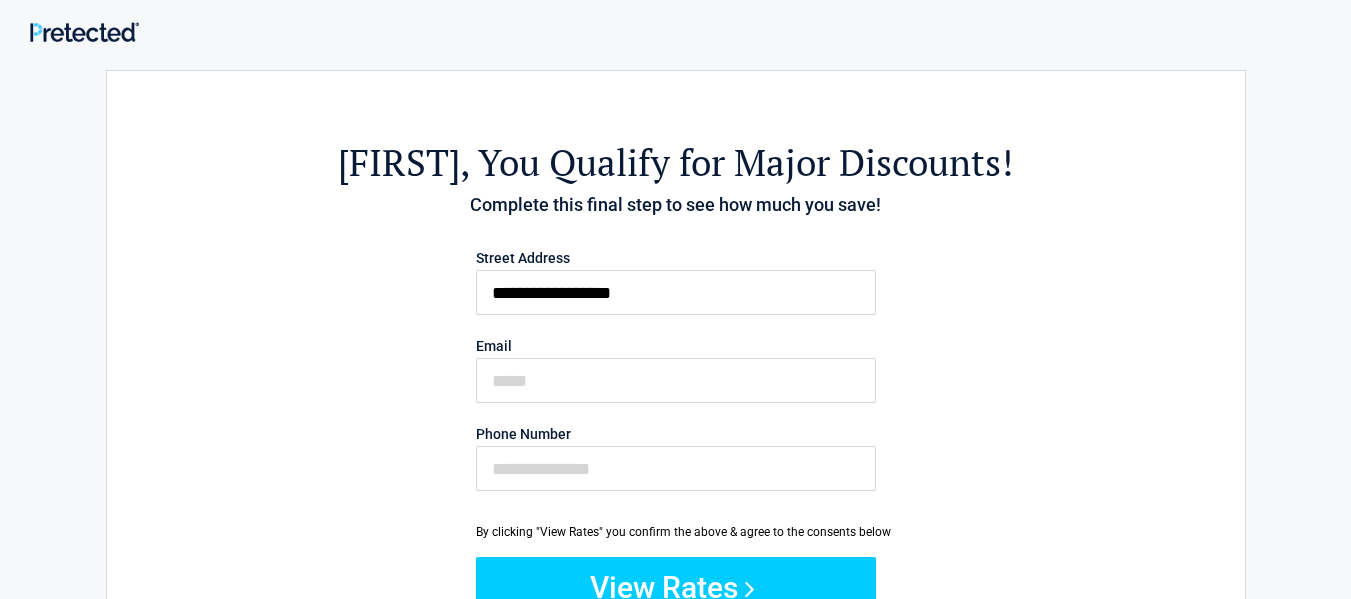 type on "**********" 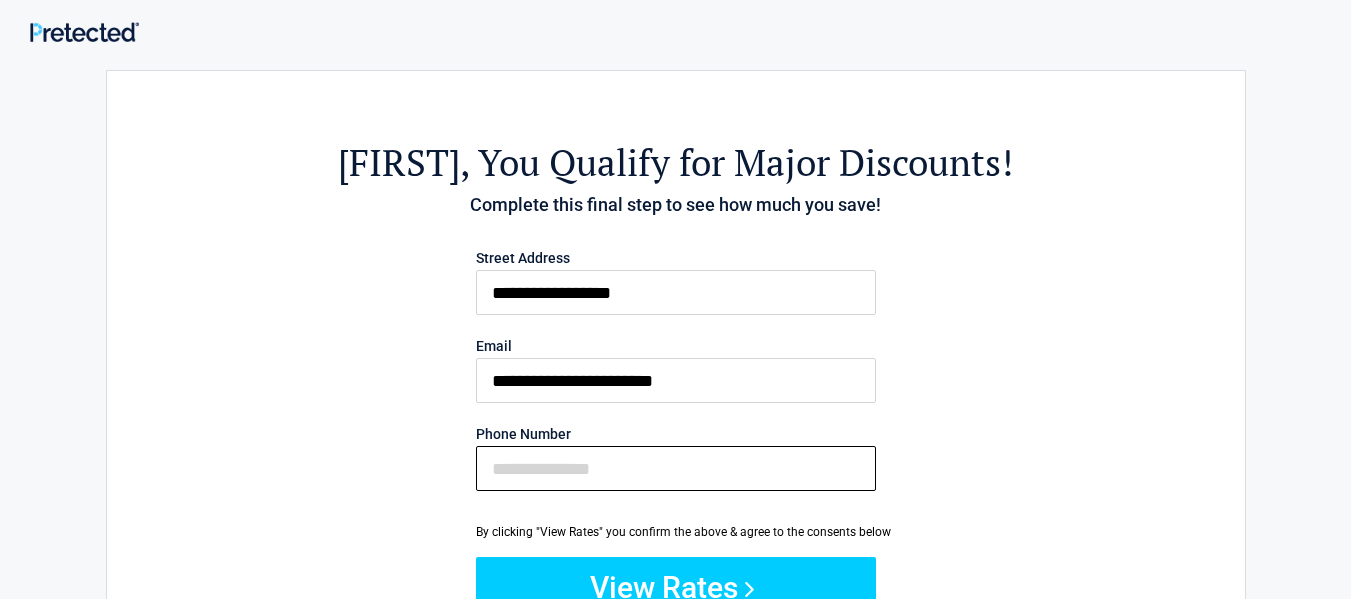 type on "**********" 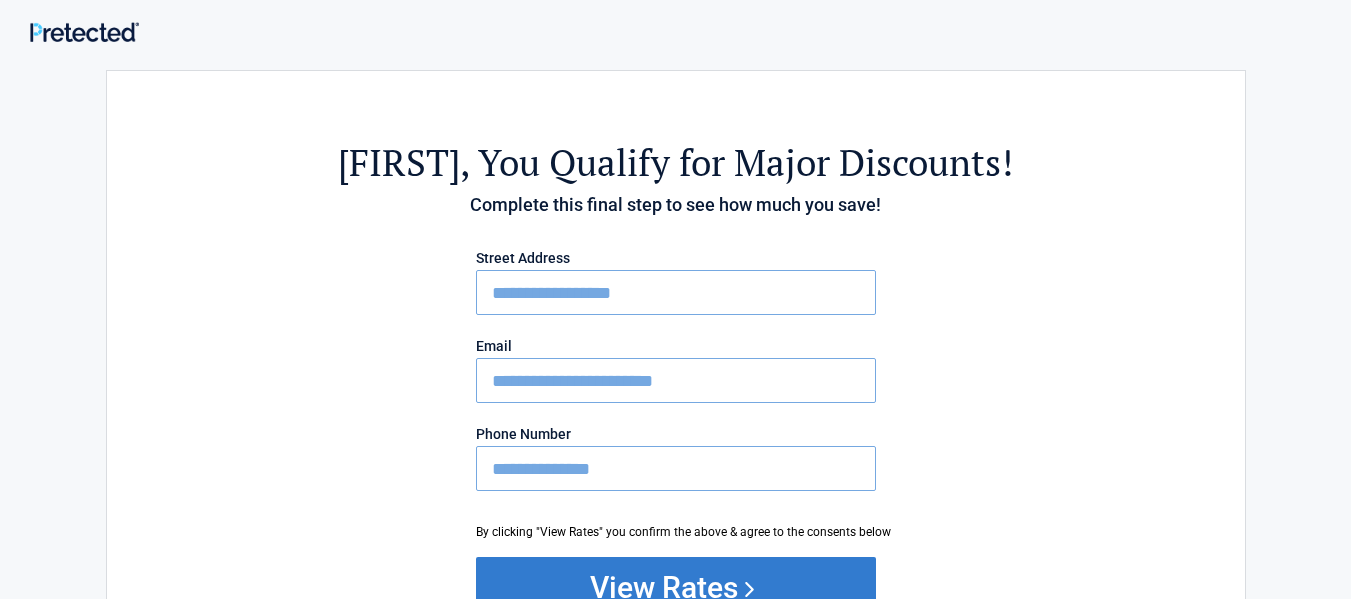 click on "View Rates" at bounding box center (676, 587) 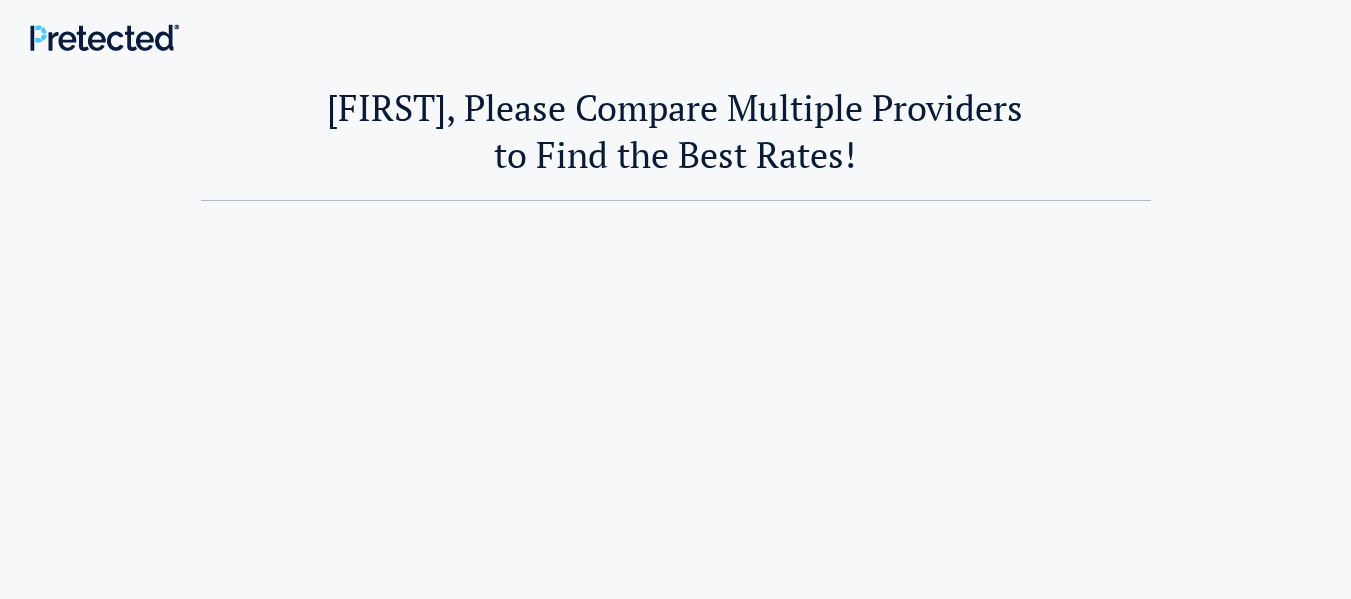 scroll, scrollTop: 0, scrollLeft: 0, axis: both 